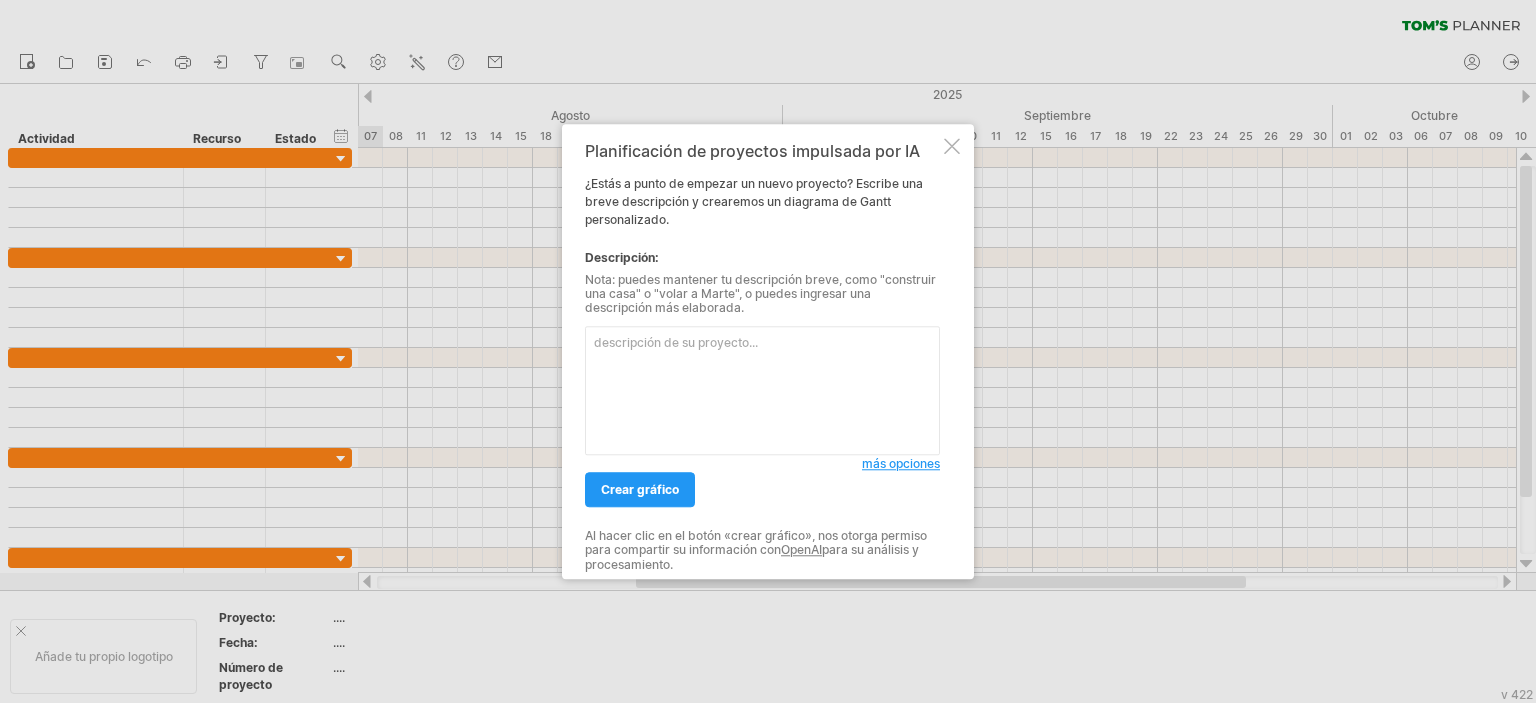 scroll, scrollTop: 0, scrollLeft: 0, axis: both 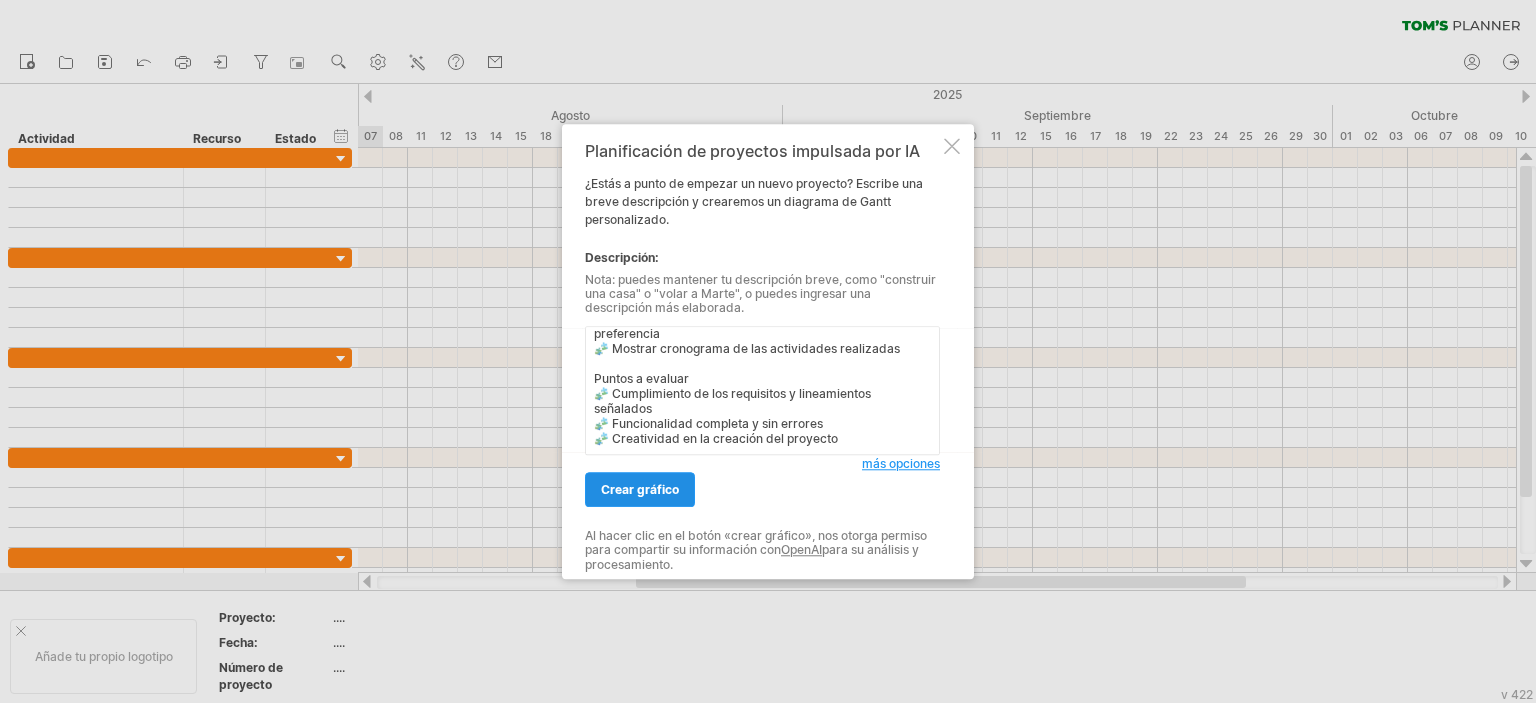 type on "Objetivo
➤ Desarrollar un analizador léxico-sintáctico en la herramienta asignada
Lineamientos
➤ Aplicar las herramientas necesarias para la creación de un compilador básico (analizador léxico-sintáctico) en un lenguaje de programación asignado
➤ Identificar y clasificar los tokens (palabras clave, identificadores, operadores, etc.)
➤ Implementar expresiones regulares para el reconocimiento de tokens.
Requisitos
🧩 Desarrollar un analizador léxico sintáctico en el lenguaje que le sea asignado
🧩 Crear la documentación del código elaborado
🧩 Demostración y defensa del proyecto realizado
🧩 Elaborar una presentación en la herramienta de su preferencia
🧩 Mostrar cronograma de las actividades realizadas
Puntos a evaluar
🧩 Cumplimiento de los requisitos y lineamientos señalados
🧩 Funcionalidad completa y sin errores
🧩 Creatividad en la creación del proyecto" 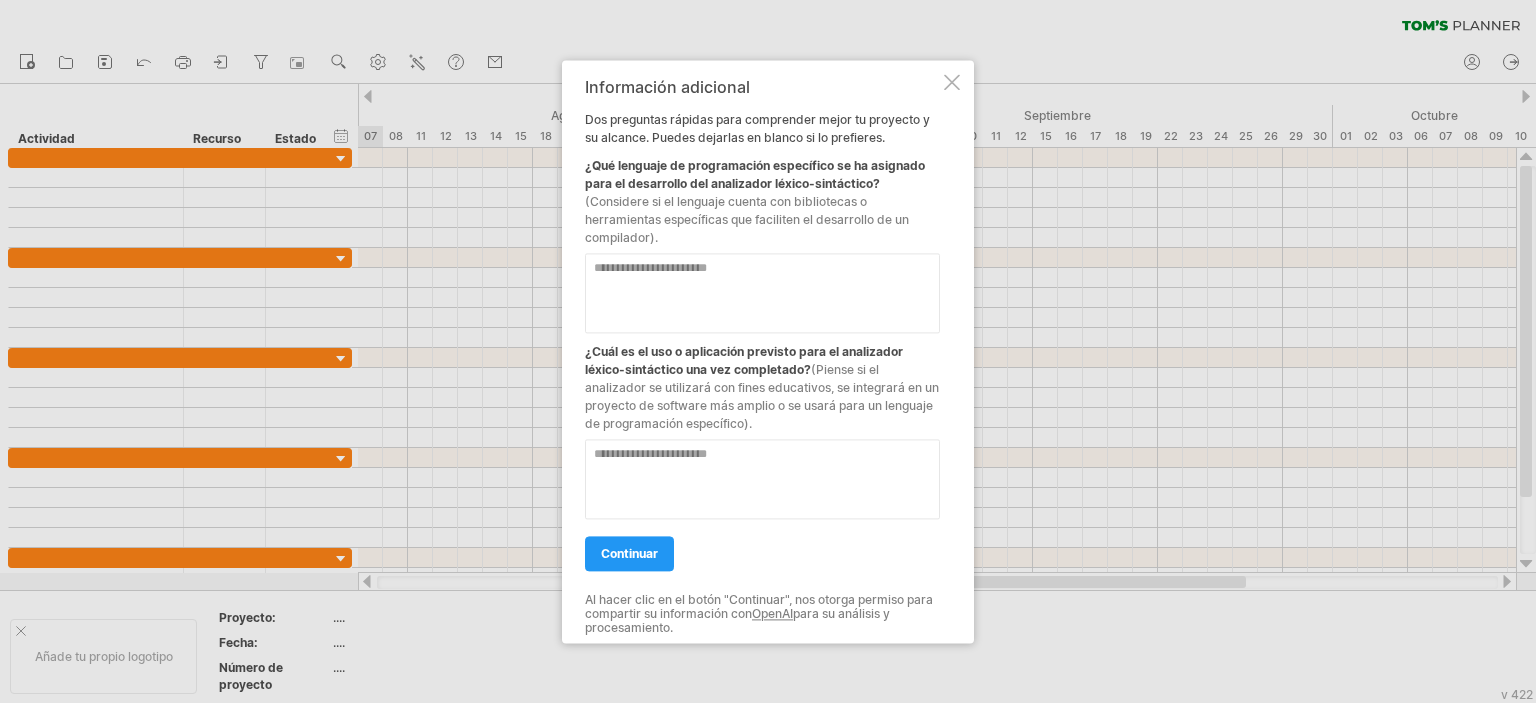 click at bounding box center [762, 293] 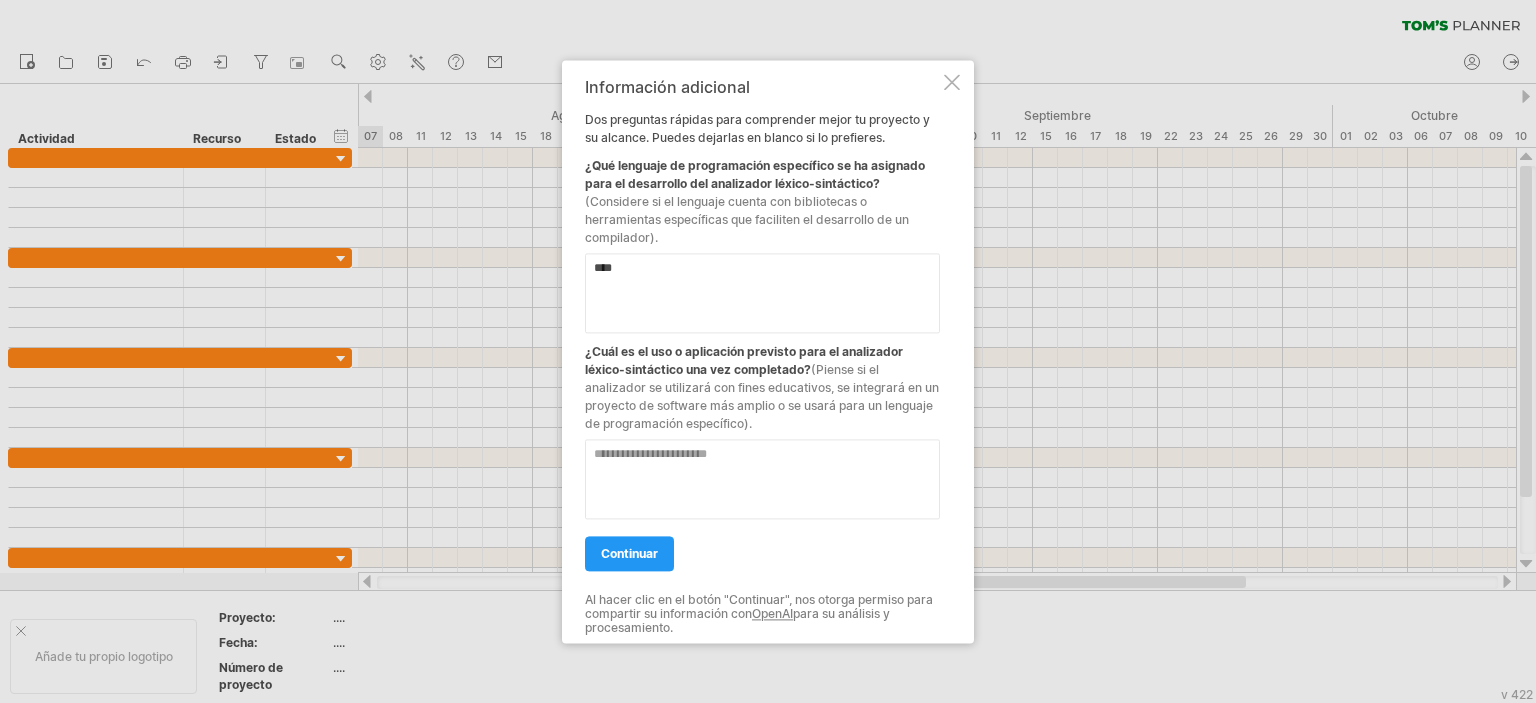 type on "****" 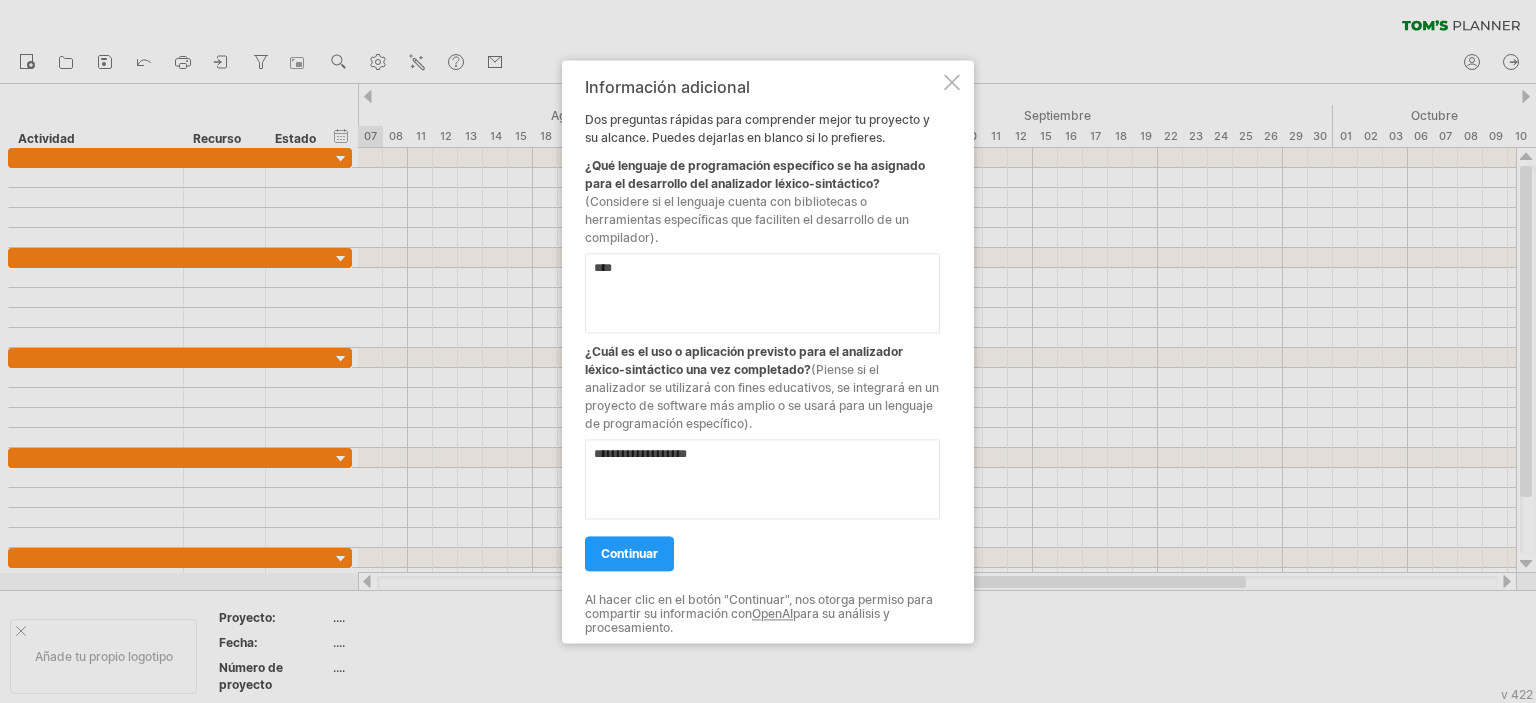 type on "**********" 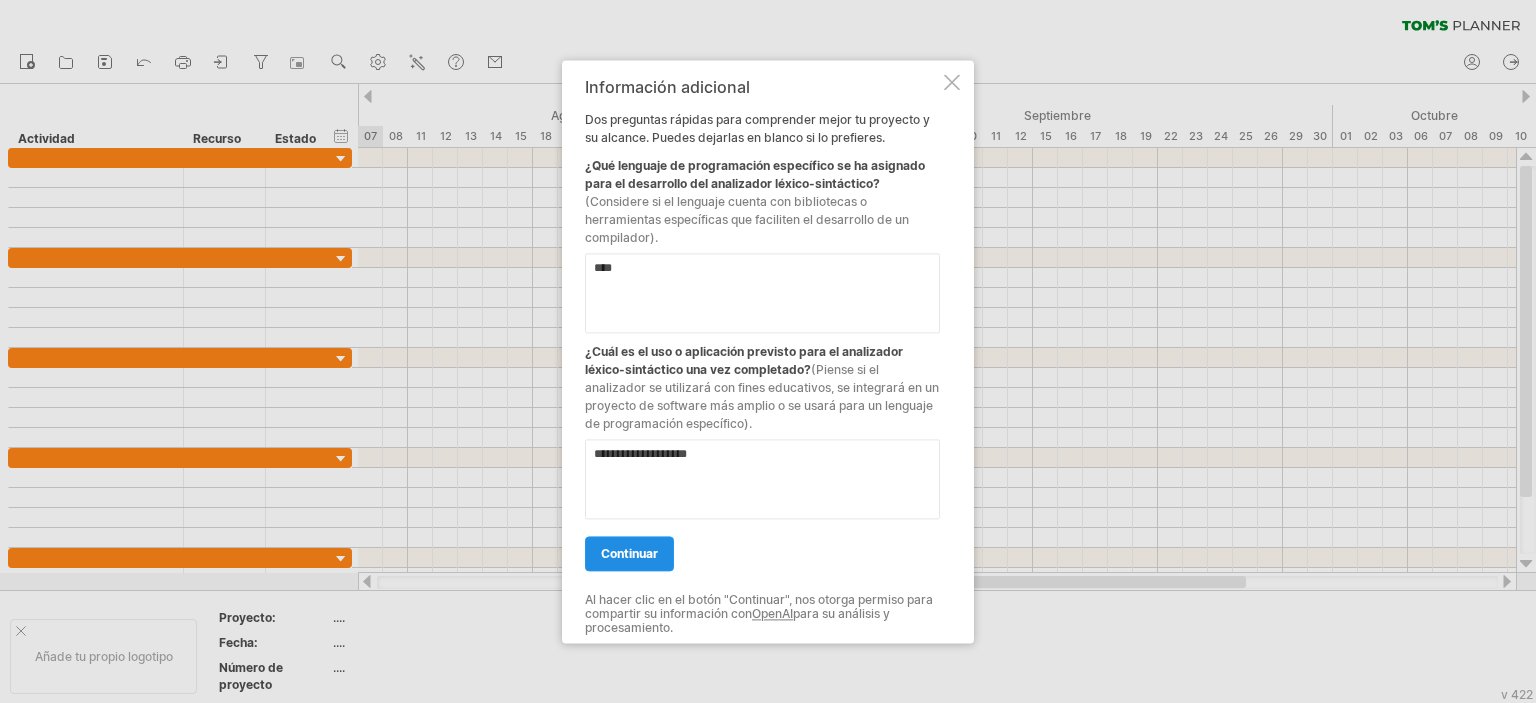click on "continuar" at bounding box center (629, 553) 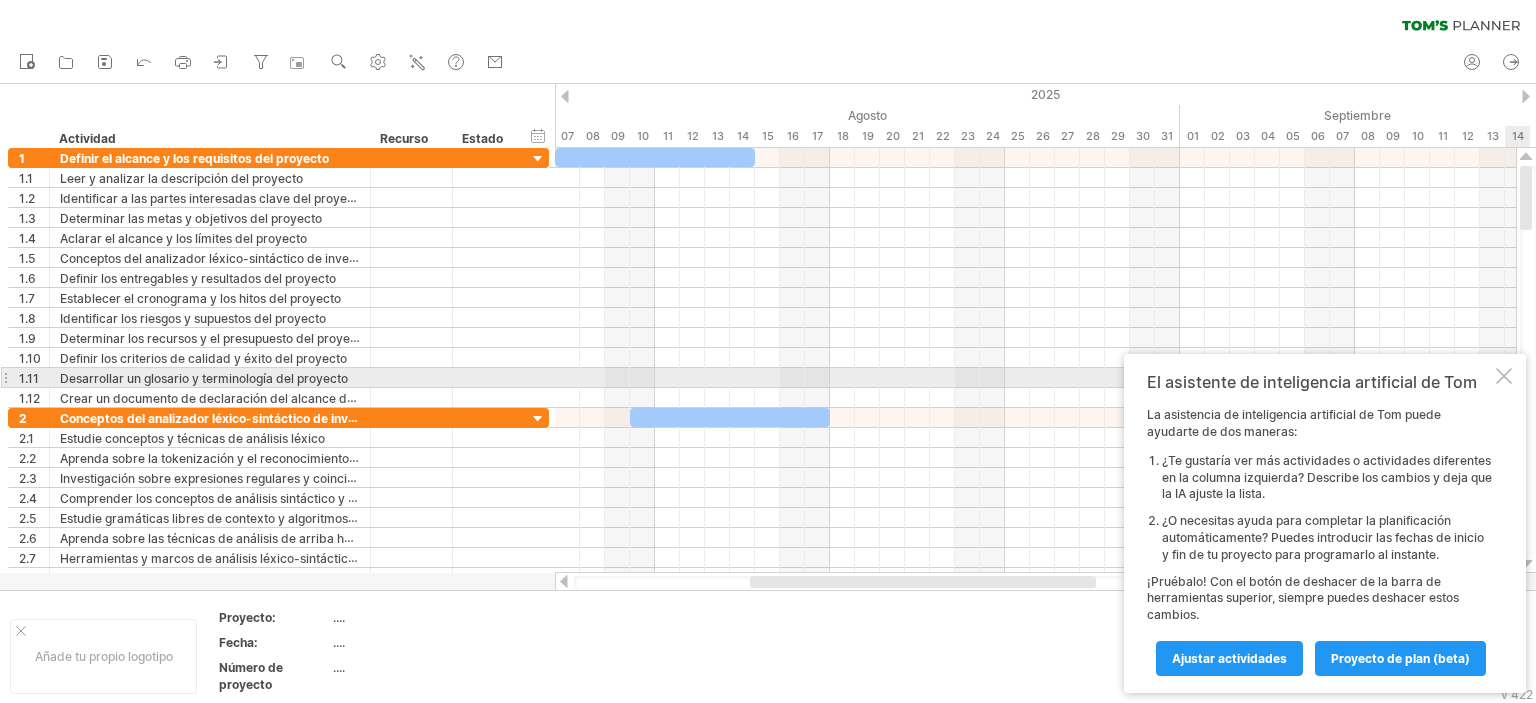 click at bounding box center [1504, 376] 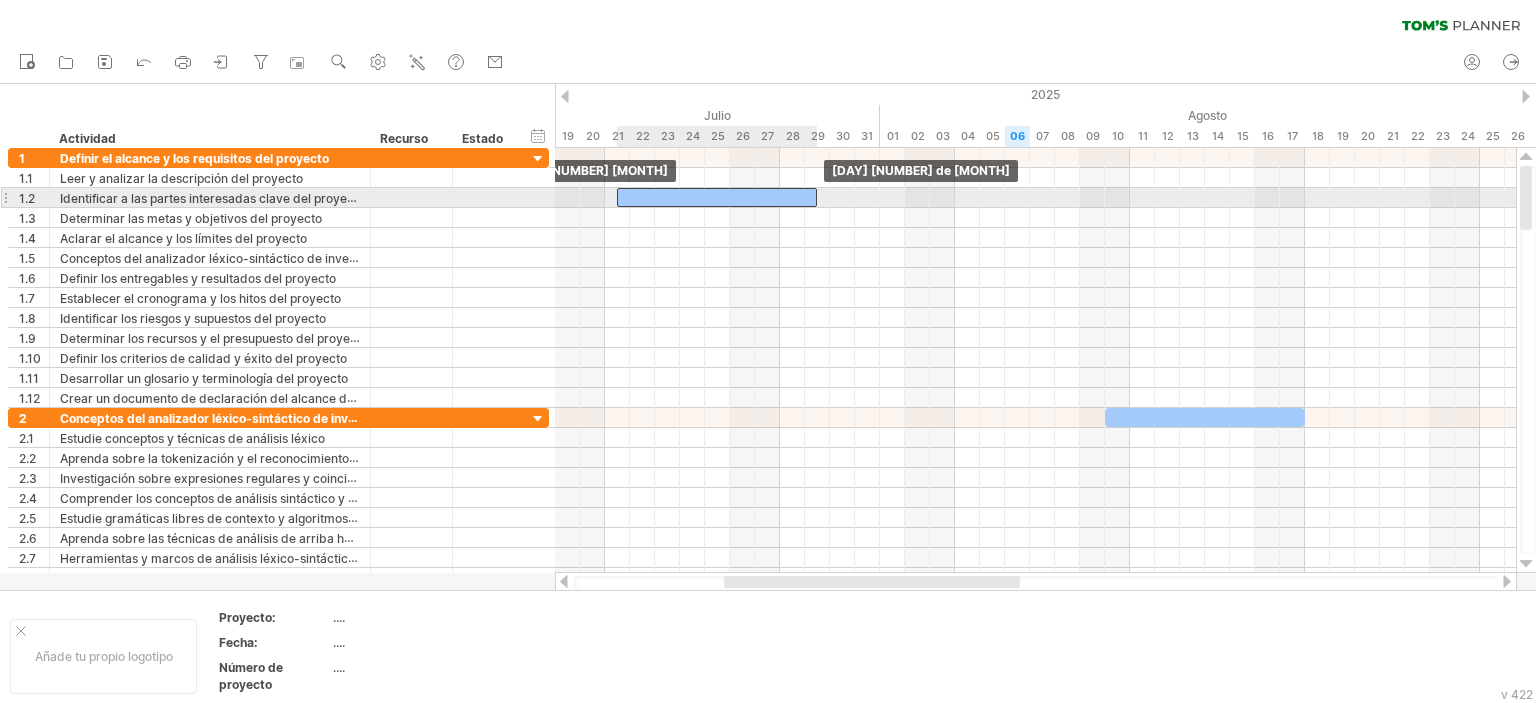 drag, startPoint x: 608, startPoint y: 156, endPoint x: 676, endPoint y: 191, distance: 76.47875 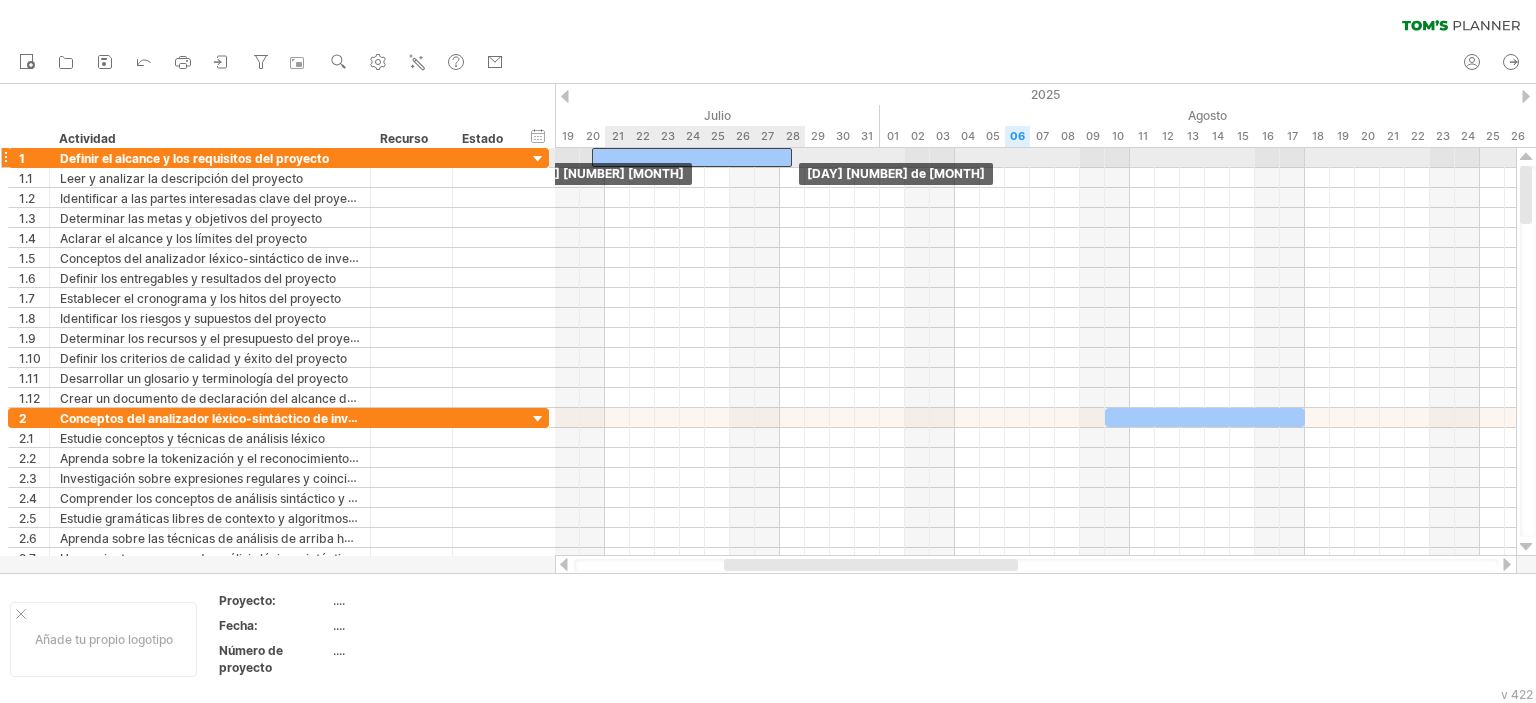 drag, startPoint x: 1086, startPoint y: 149, endPoint x: 646, endPoint y: 157, distance: 440.07272 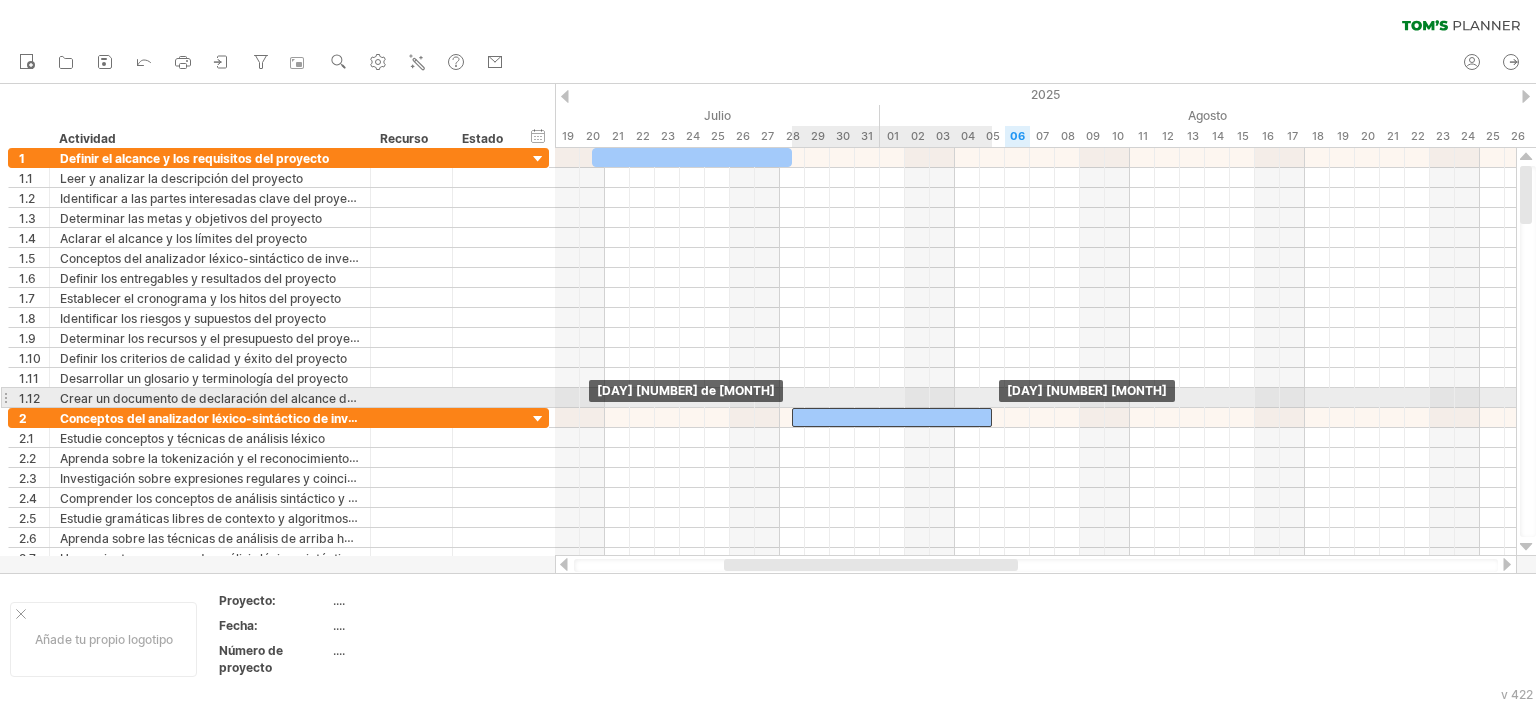 drag, startPoint x: 1165, startPoint y: 414, endPoint x: 858, endPoint y: 407, distance: 307.0798 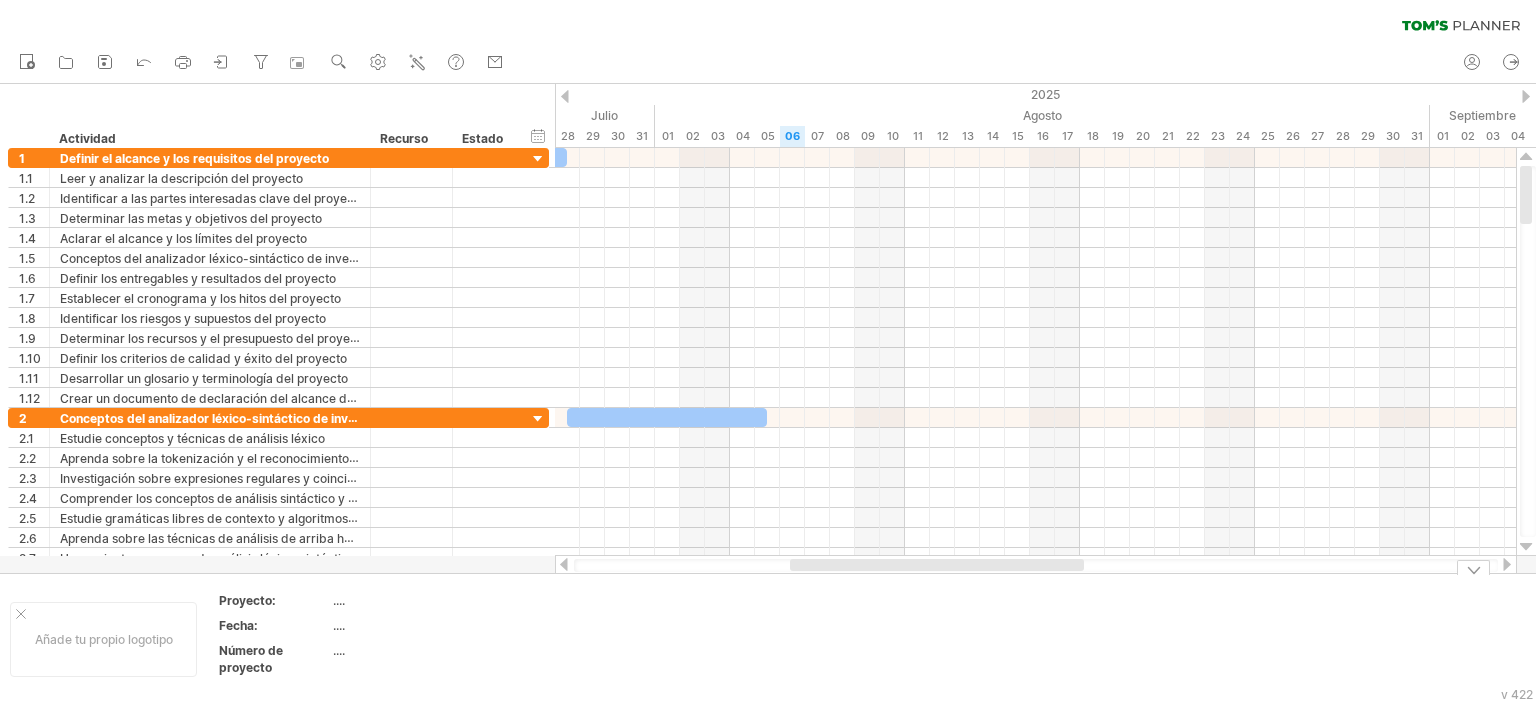 drag, startPoint x: 951, startPoint y: 571, endPoint x: 1017, endPoint y: 575, distance: 66.1211 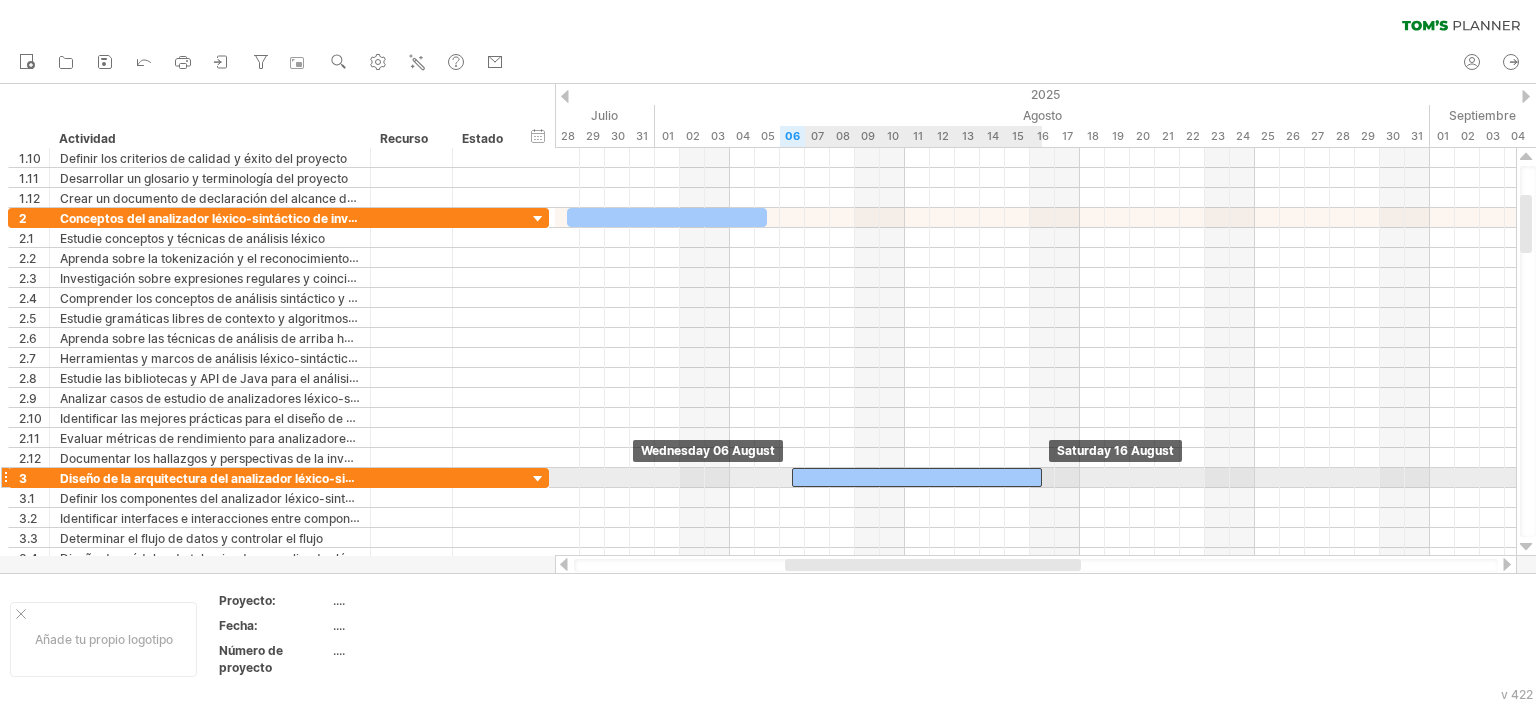 drag, startPoint x: 1093, startPoint y: 475, endPoint x: 889, endPoint y: 472, distance: 204.02206 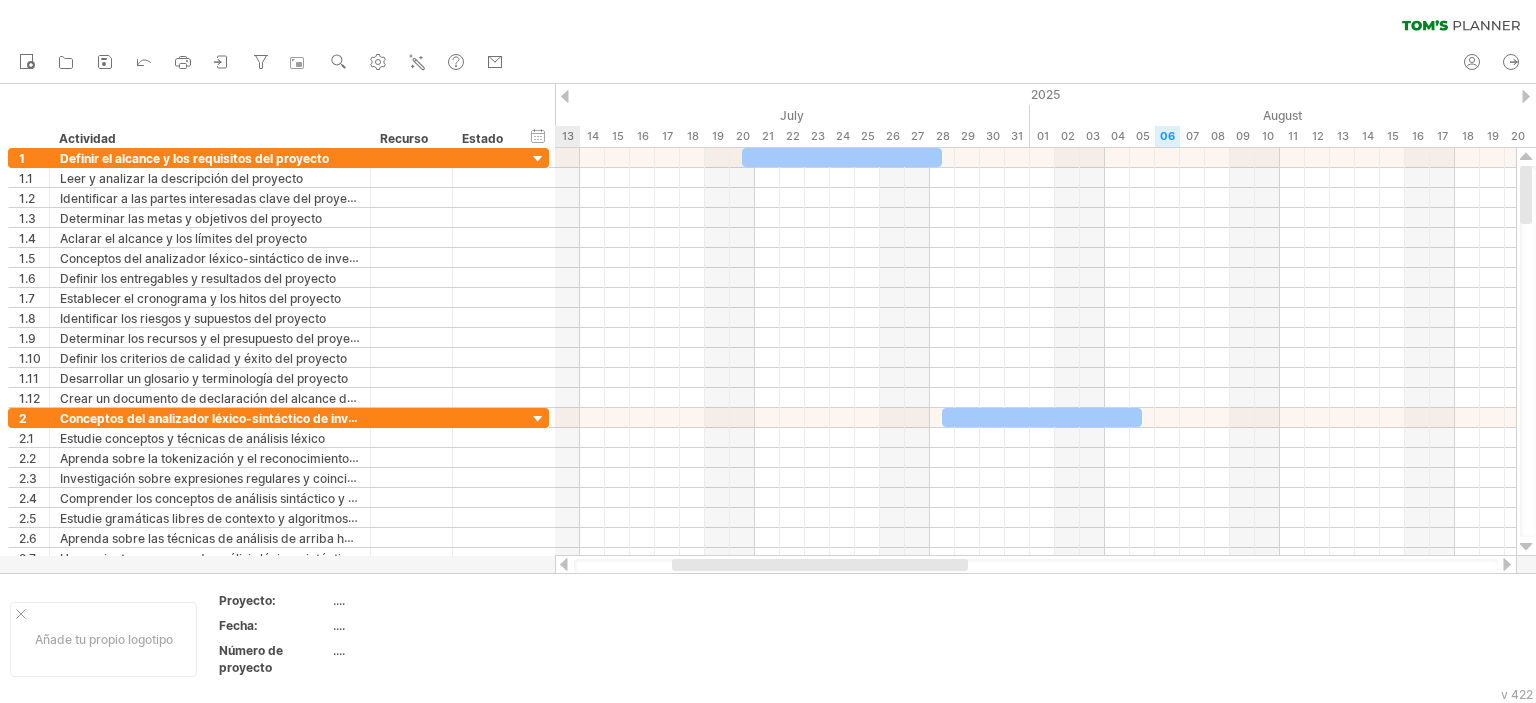 drag, startPoint x: 911, startPoint y: 567, endPoint x: 829, endPoint y: 473, distance: 124.73973 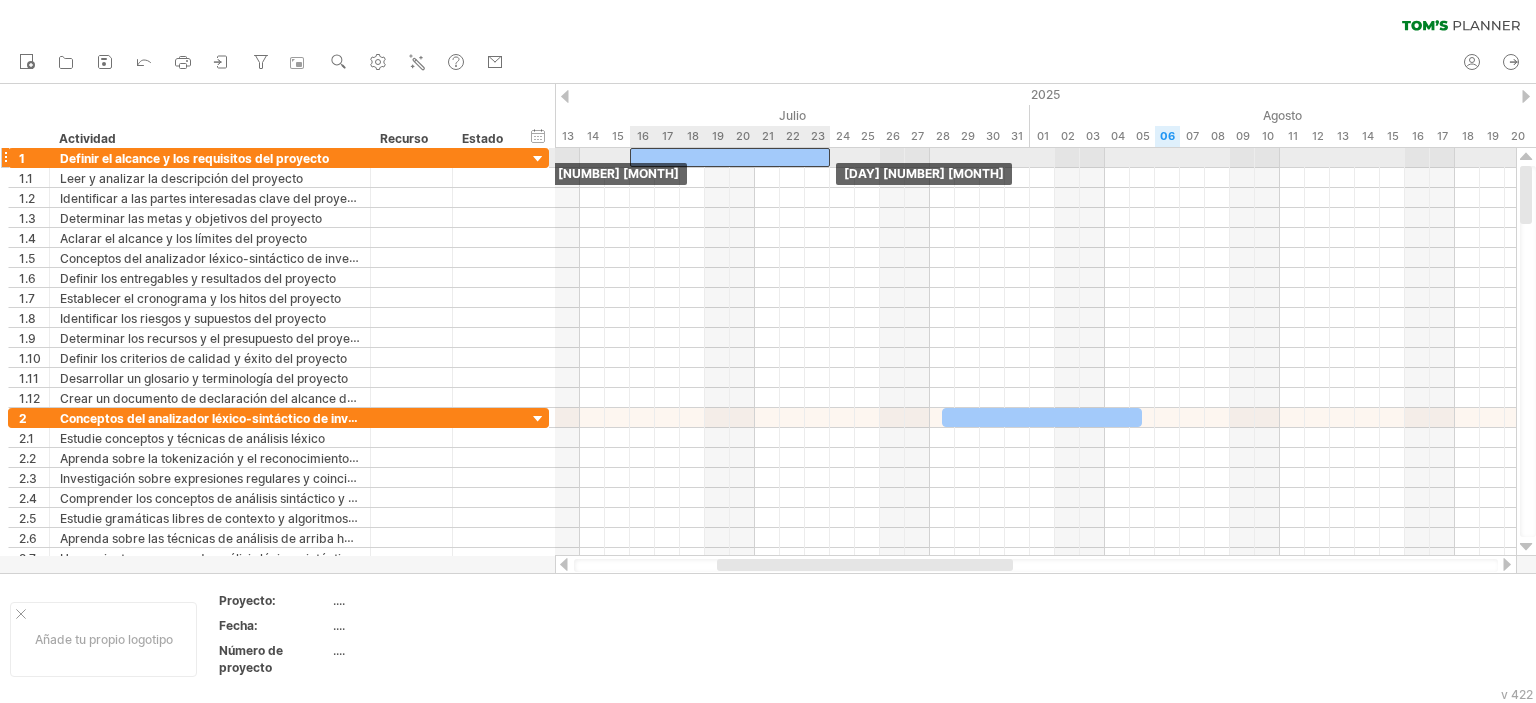 drag, startPoint x: 794, startPoint y: 155, endPoint x: 678, endPoint y: 159, distance: 116.06895 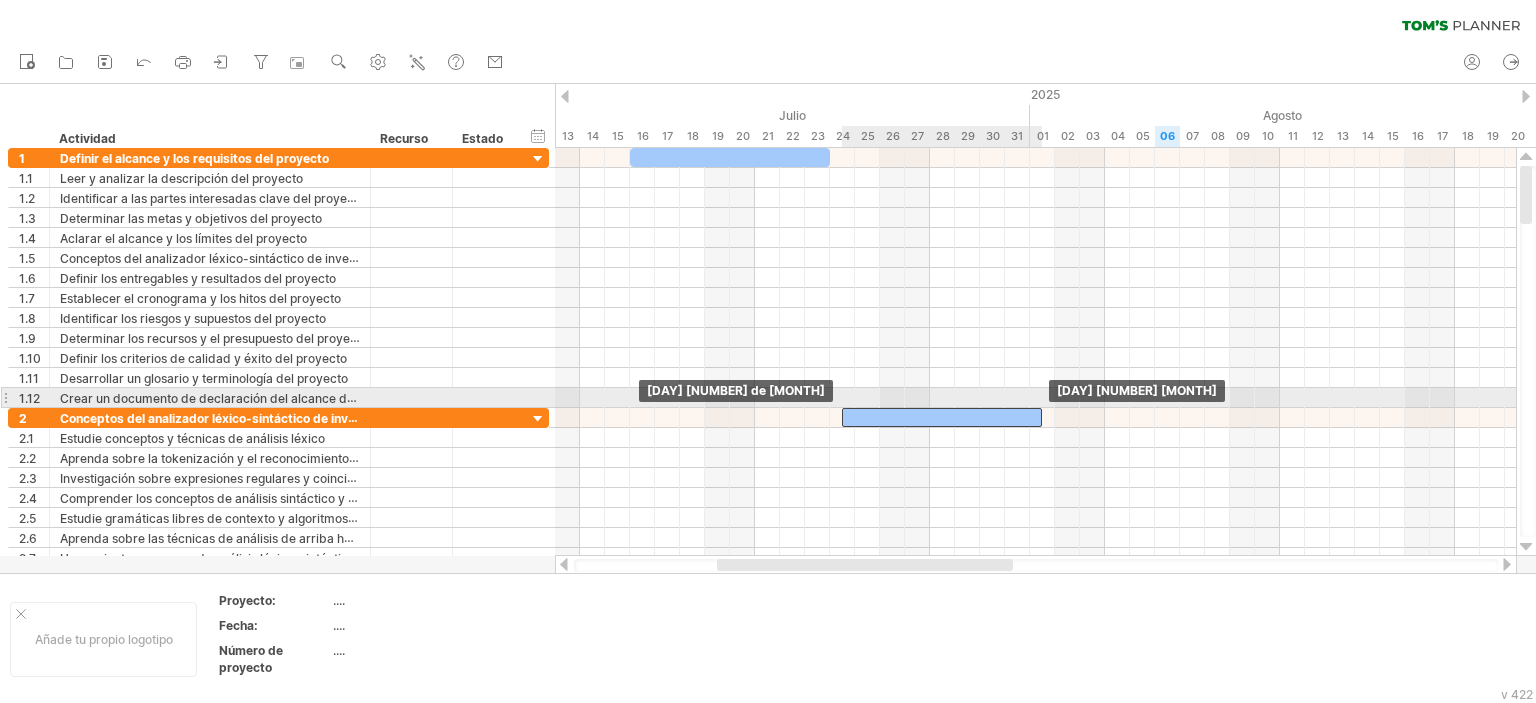 drag, startPoint x: 983, startPoint y: 408, endPoint x: 880, endPoint y: 403, distance: 103.121284 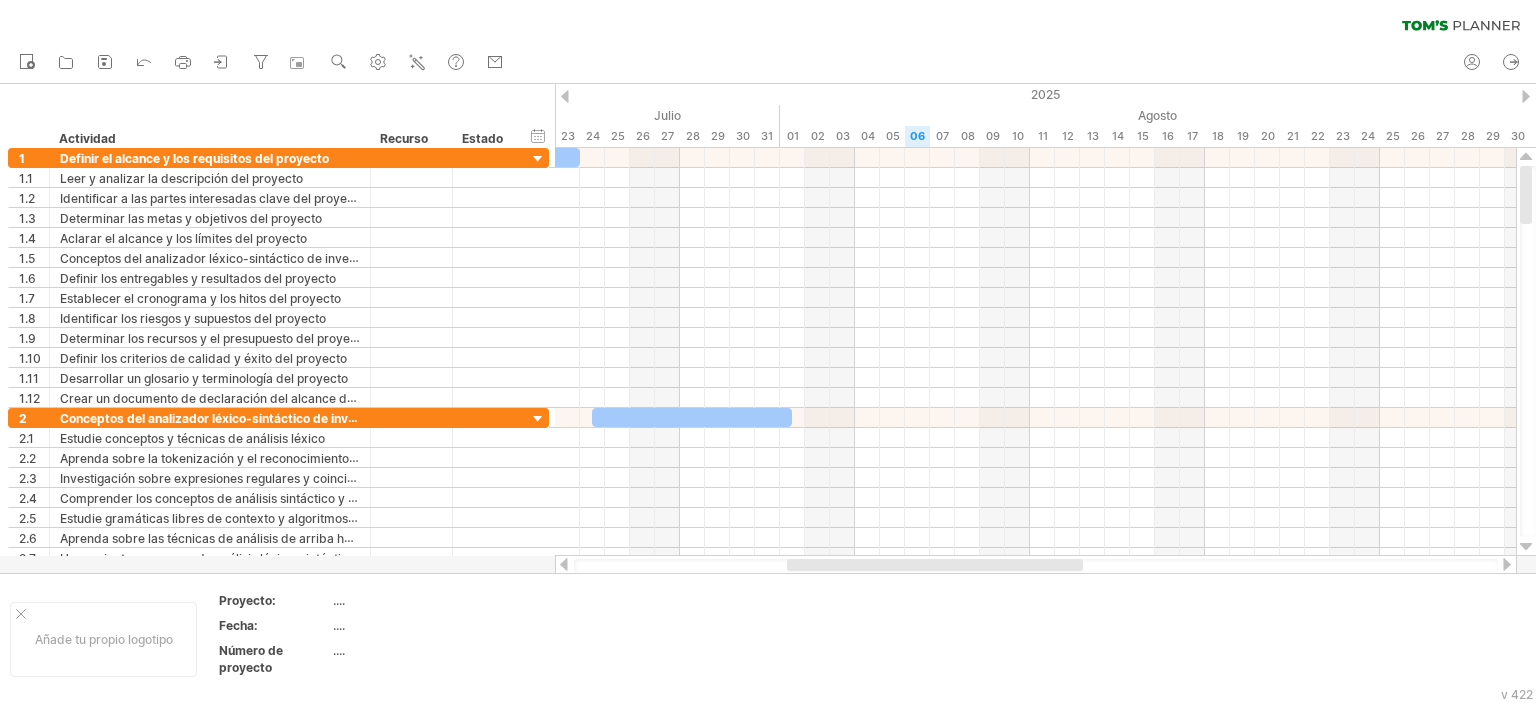 drag, startPoint x: 949, startPoint y: 567, endPoint x: 1019, endPoint y: 570, distance: 70.064255 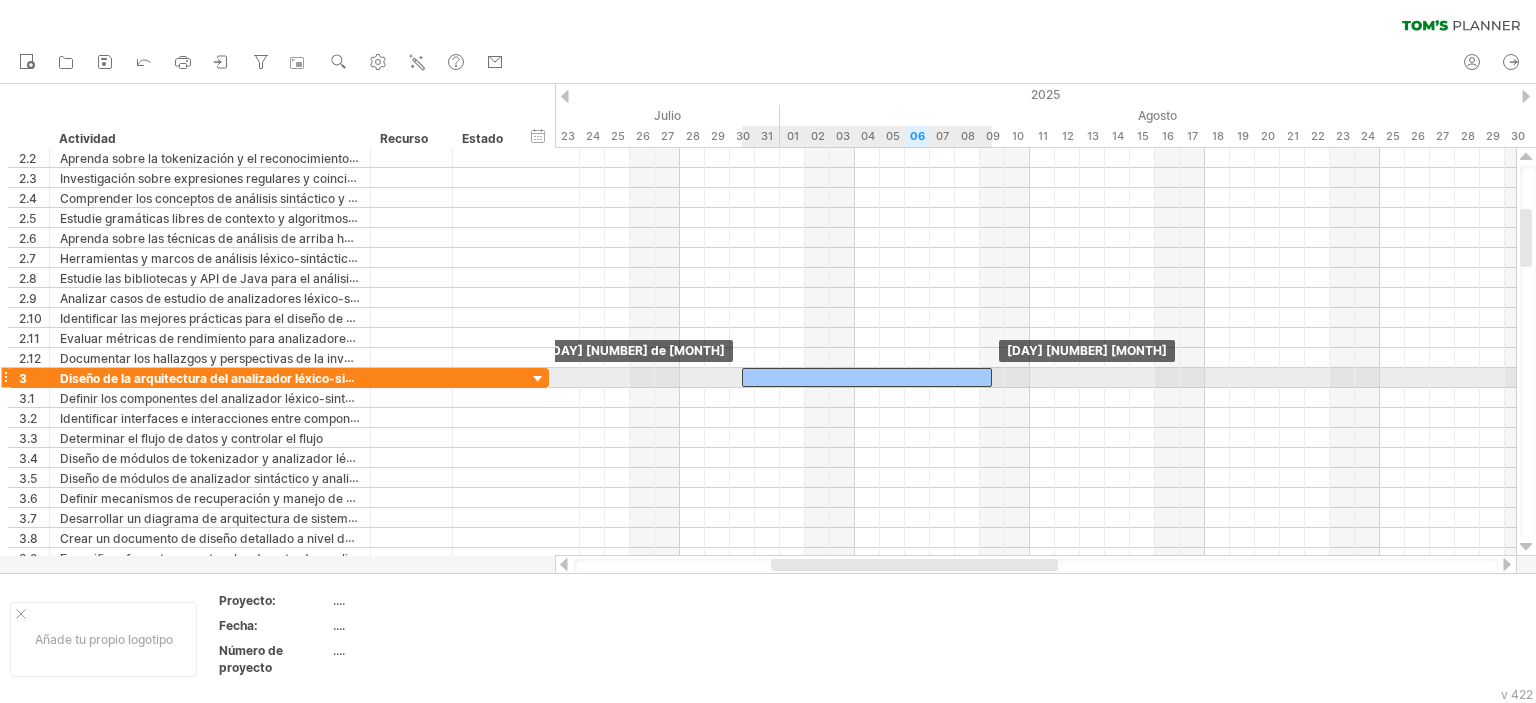 drag, startPoint x: 904, startPoint y: 374, endPoint x: 804, endPoint y: 373, distance: 100.005 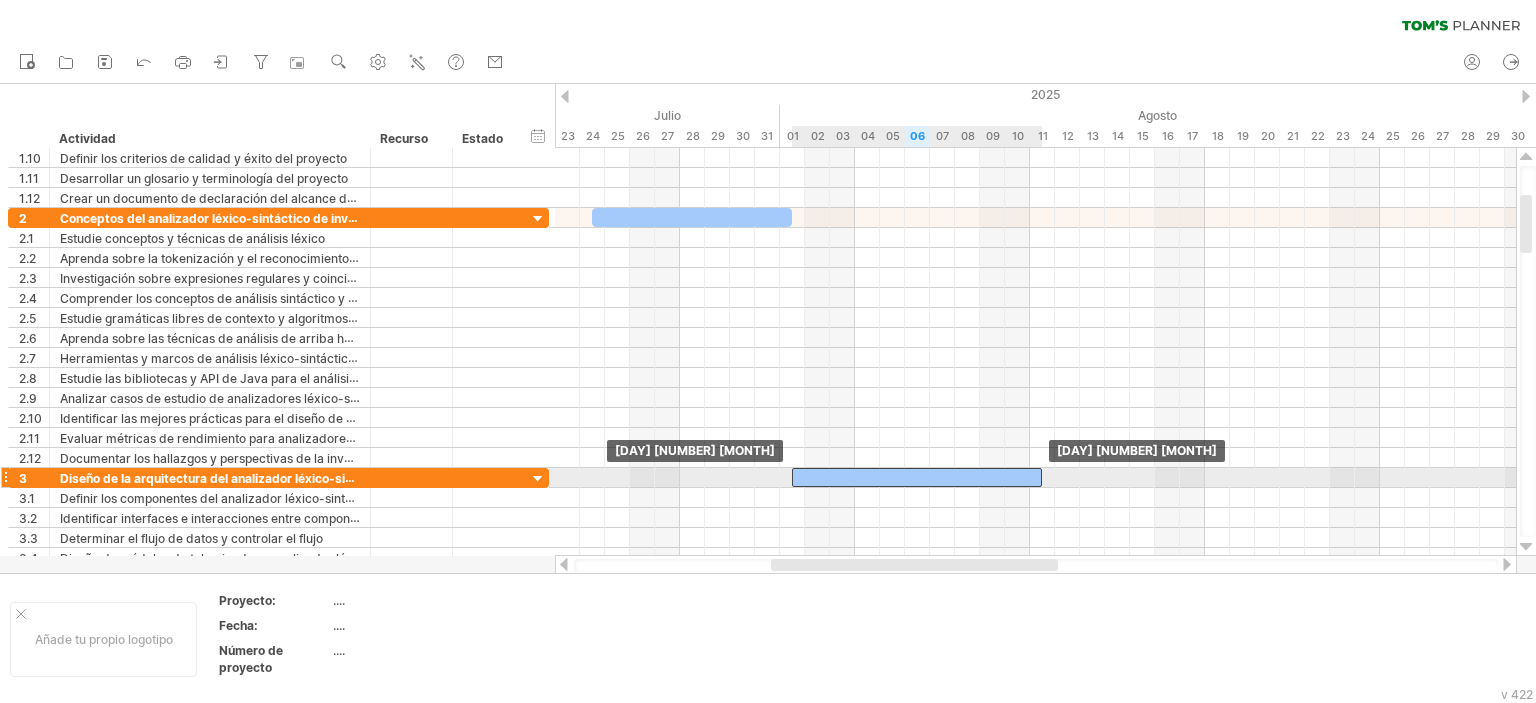 drag, startPoint x: 853, startPoint y: 466, endPoint x: 908, endPoint y: 470, distance: 55.145264 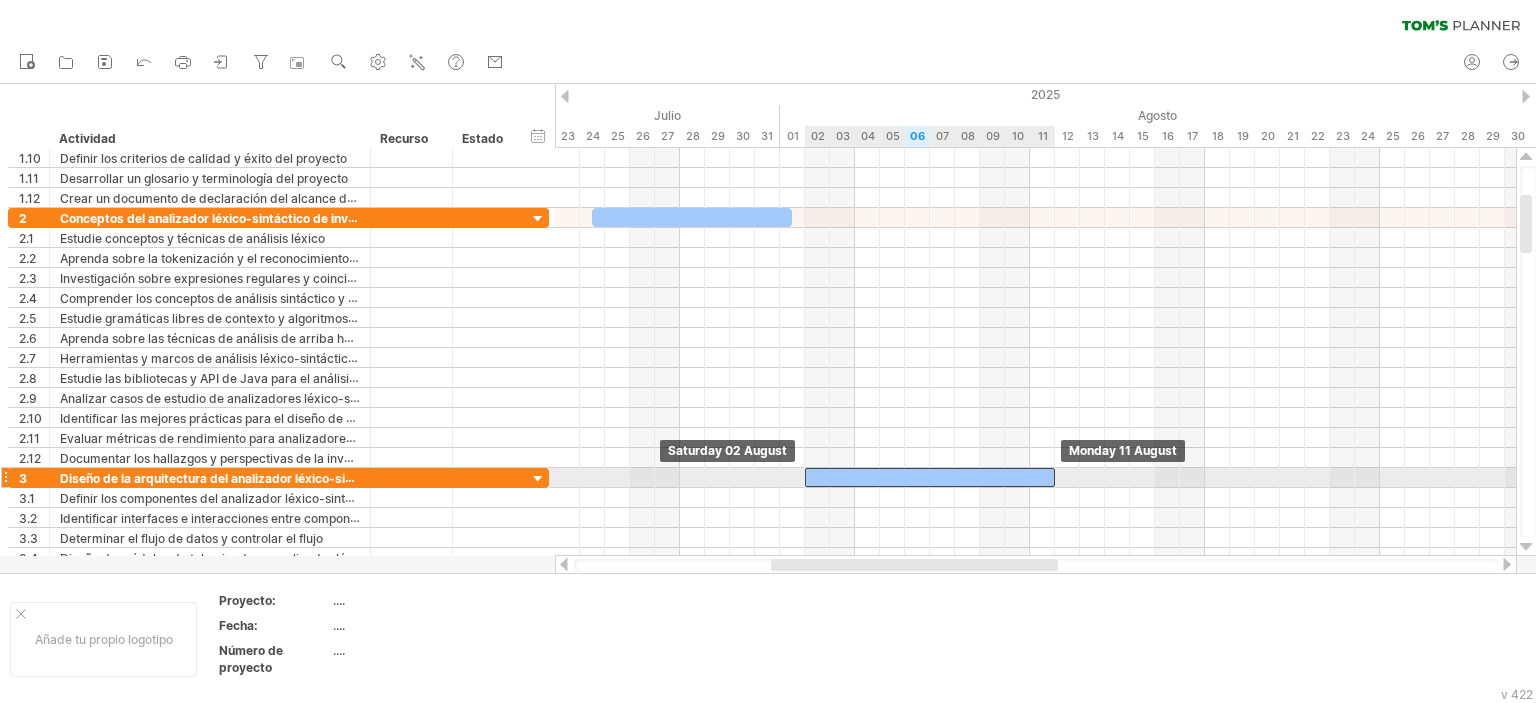 click at bounding box center (930, 477) 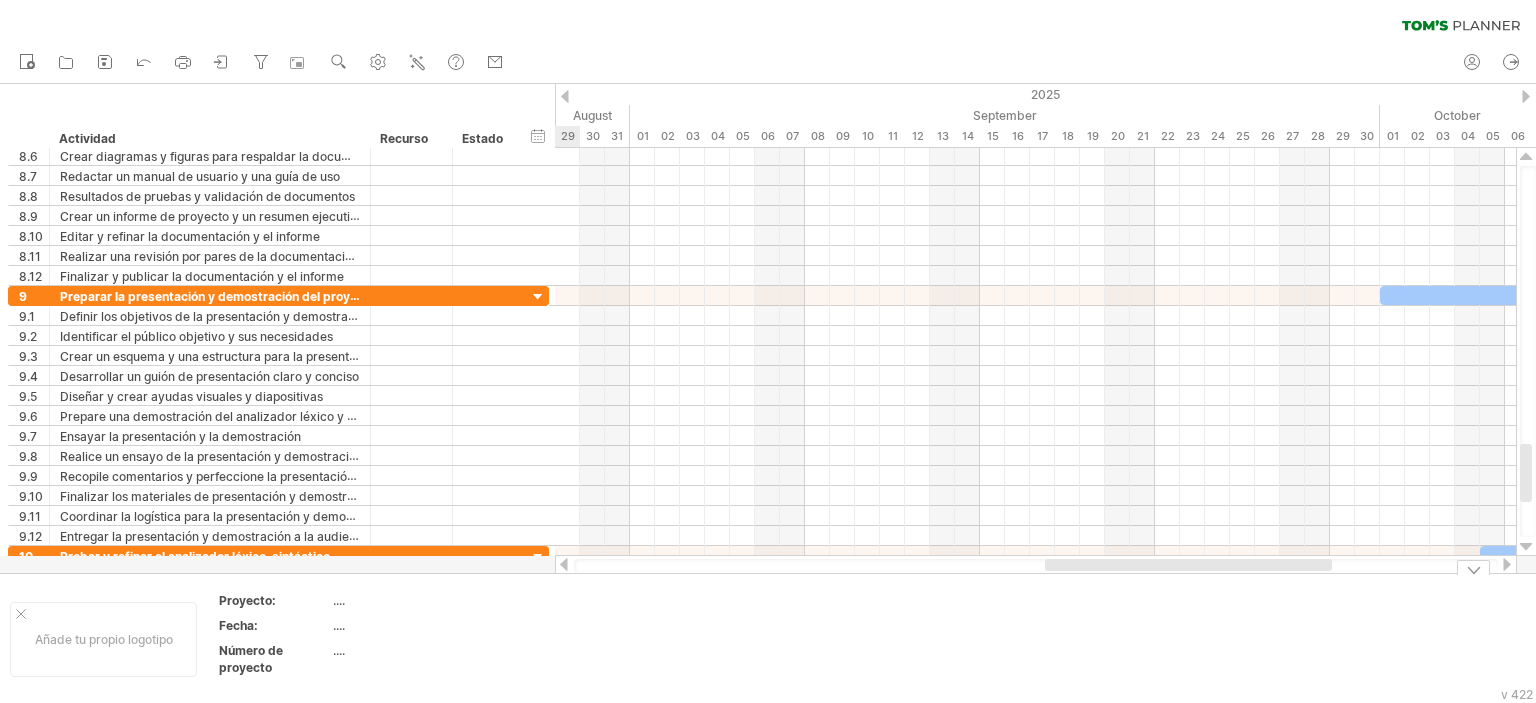 drag, startPoint x: 985, startPoint y: 567, endPoint x: 1113, endPoint y: 530, distance: 133.24039 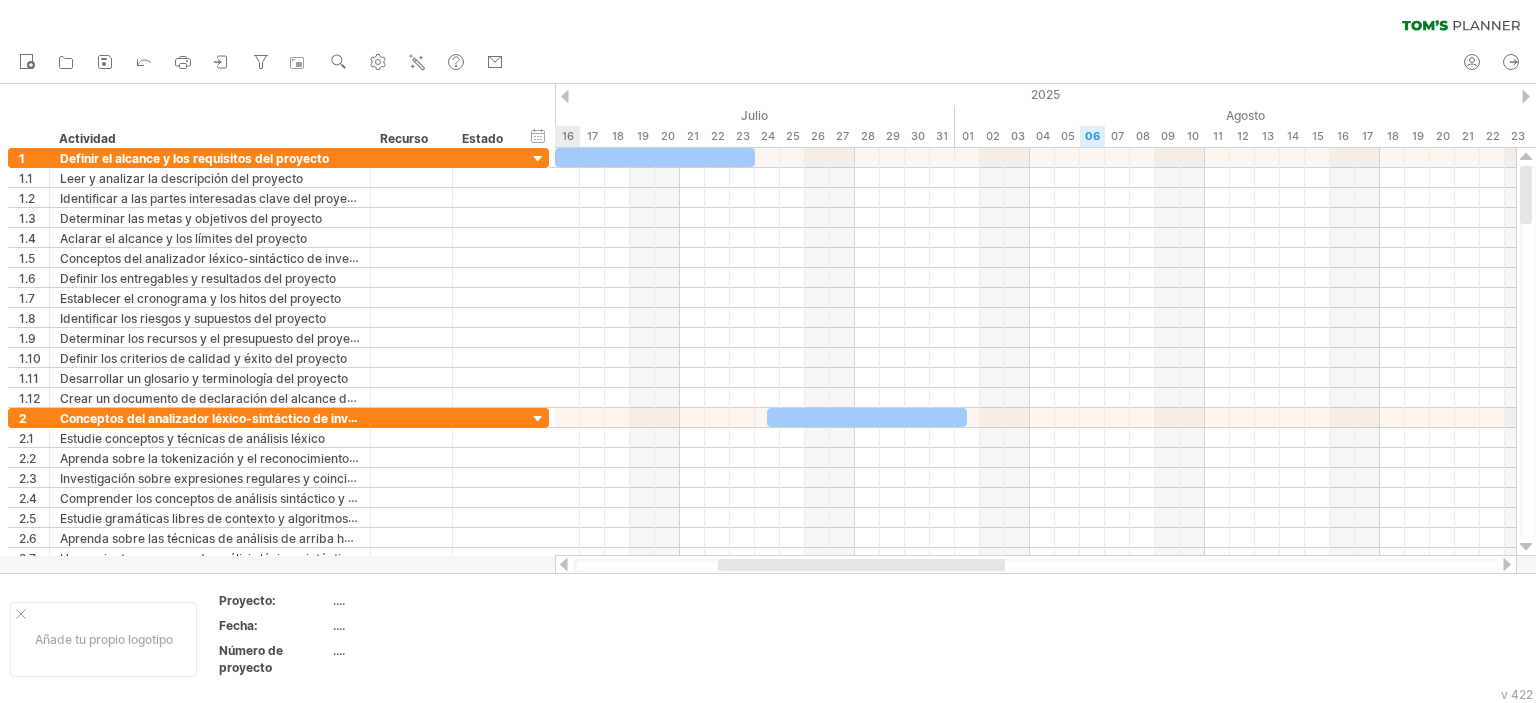 drag, startPoint x: 1076, startPoint y: 565, endPoint x: 828, endPoint y: 553, distance: 248.29015 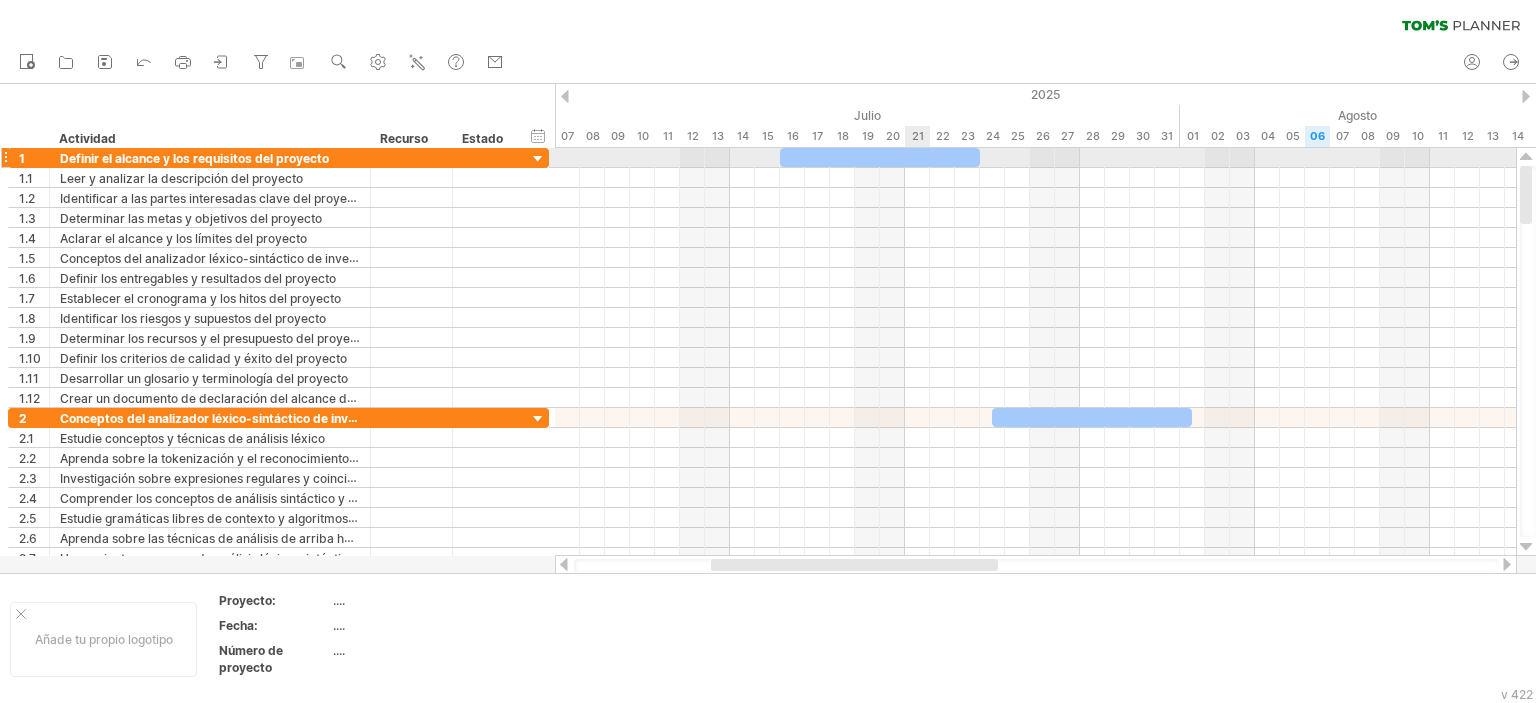click at bounding box center (880, 157) 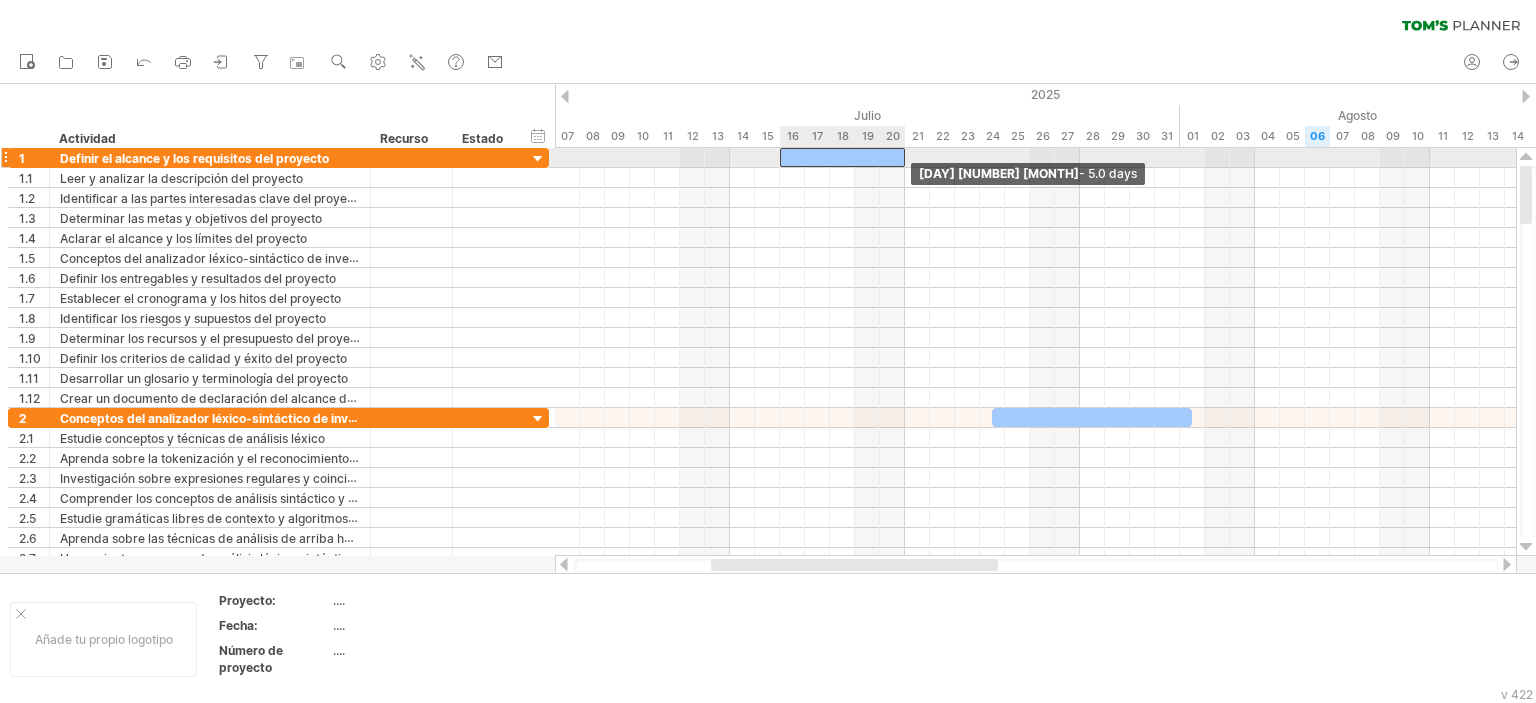 drag, startPoint x: 978, startPoint y: 157, endPoint x: 900, endPoint y: 157, distance: 78 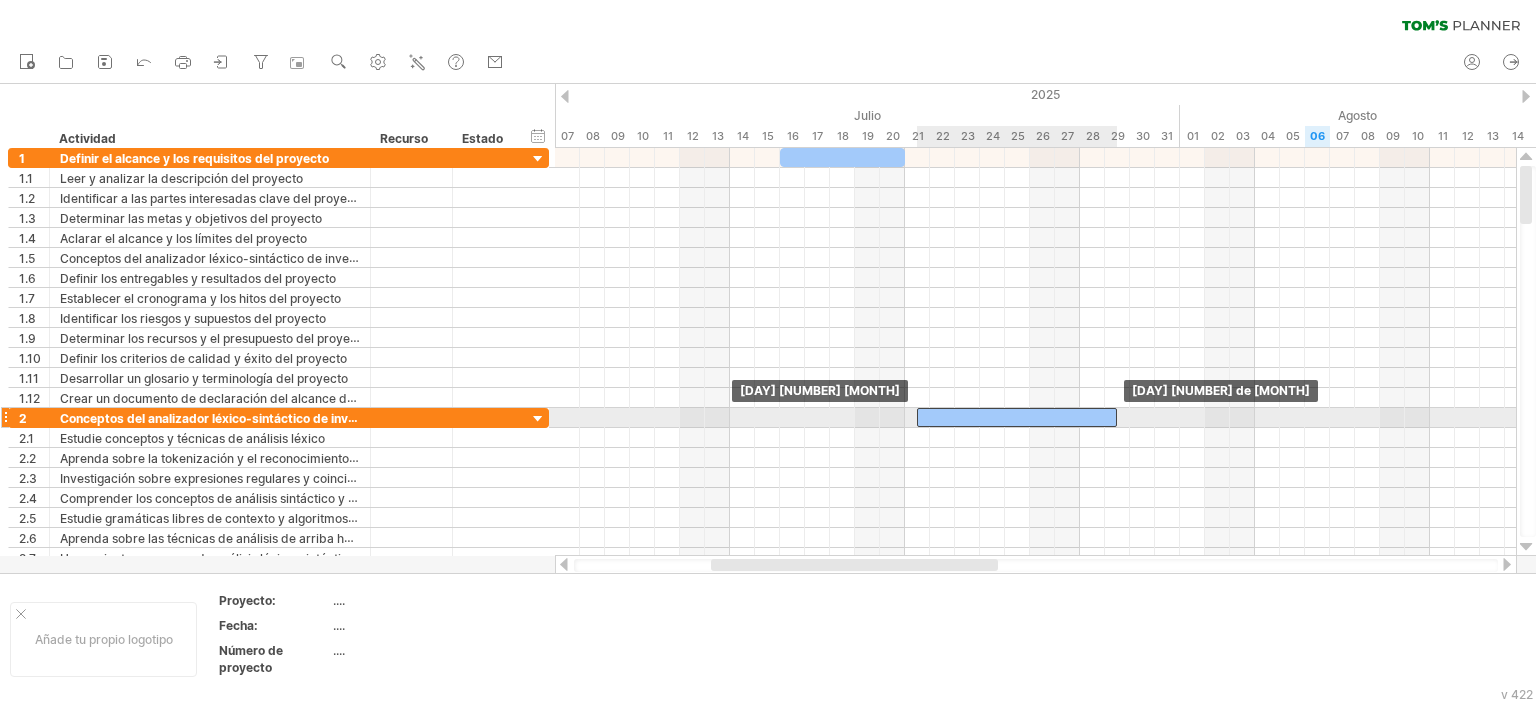 drag, startPoint x: 1060, startPoint y: 415, endPoint x: 984, endPoint y: 411, distance: 76.105194 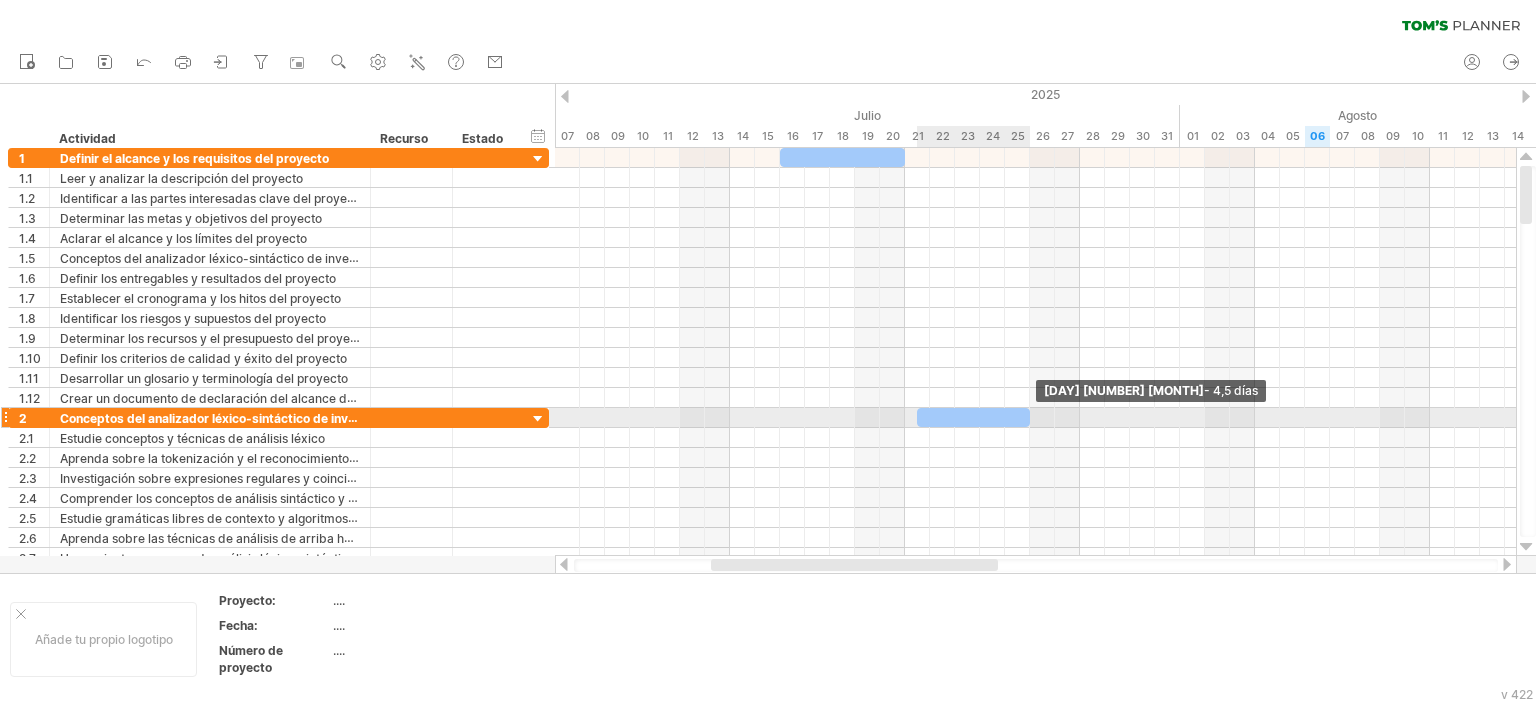 drag, startPoint x: 1116, startPoint y: 415, endPoint x: 1030, endPoint y: 420, distance: 86.145226 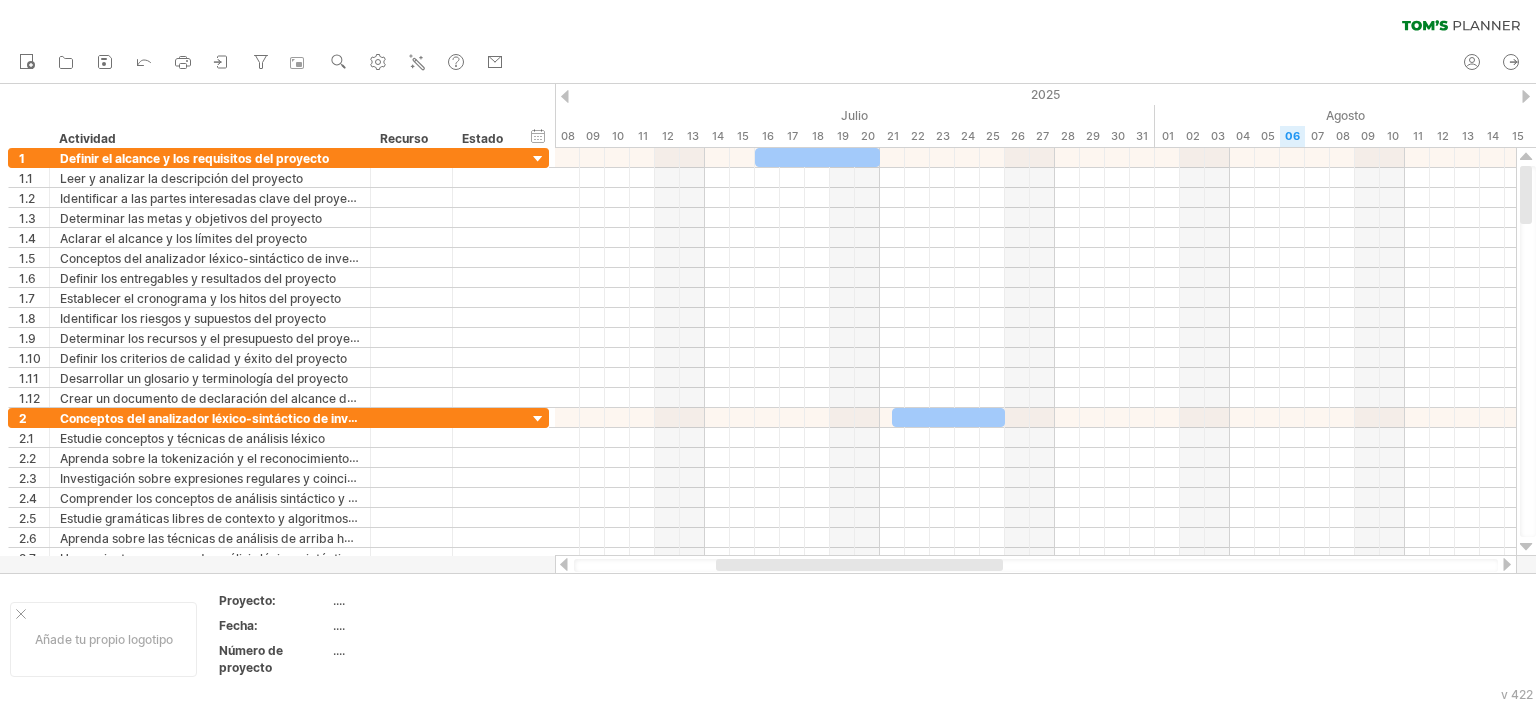 drag, startPoint x: 965, startPoint y: 562, endPoint x: 989, endPoint y: 562, distance: 24 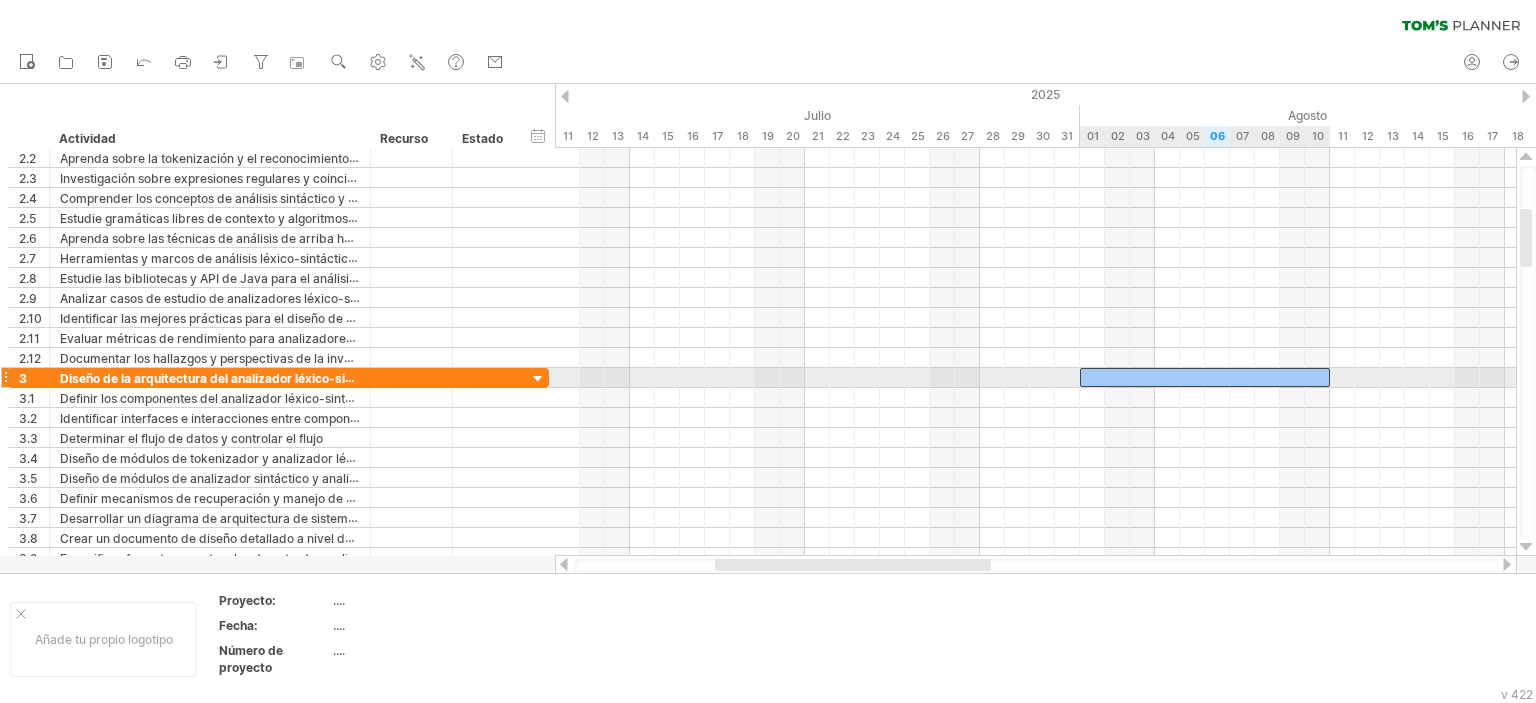 drag, startPoint x: 1136, startPoint y: 373, endPoint x: 953, endPoint y: 364, distance: 183.22118 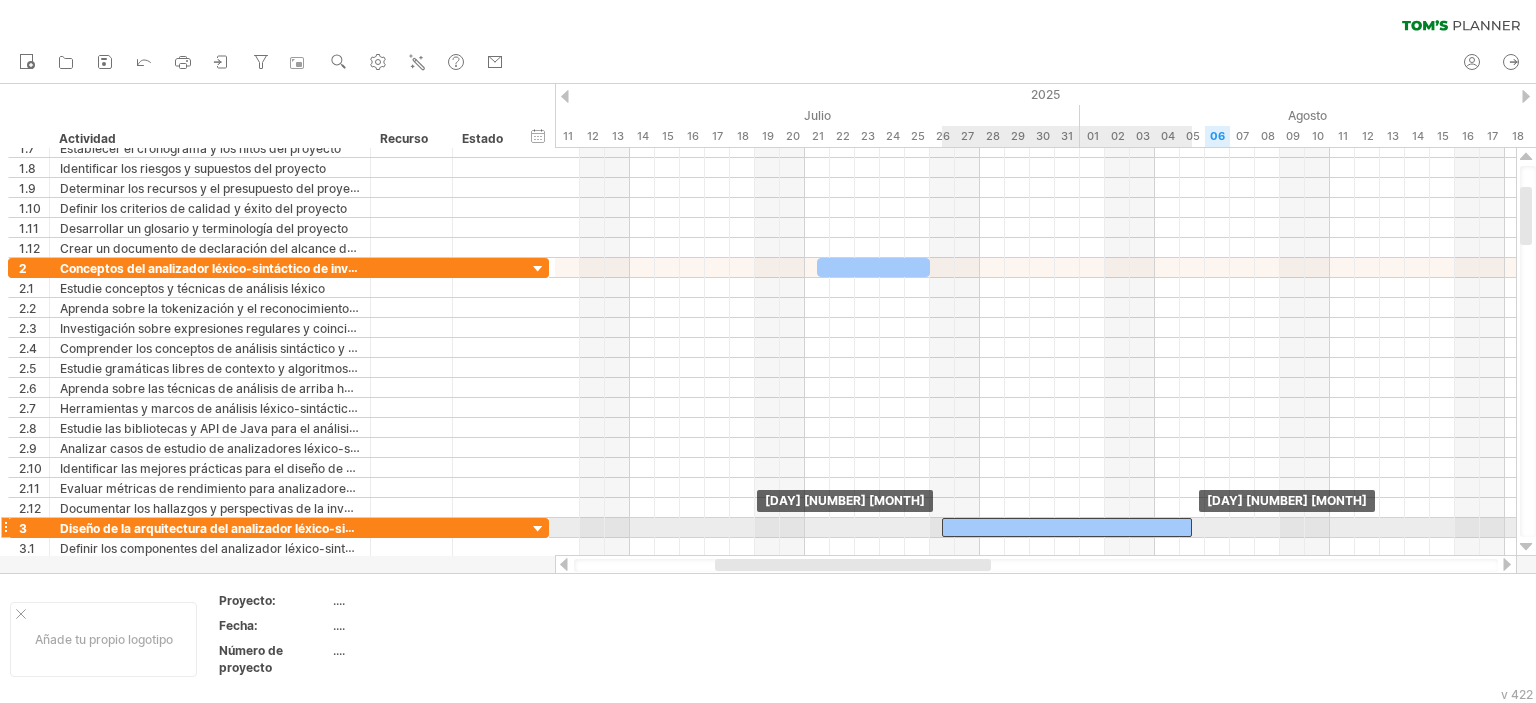 drag, startPoint x: 1001, startPoint y: 531, endPoint x: 1025, endPoint y: 525, distance: 24.738634 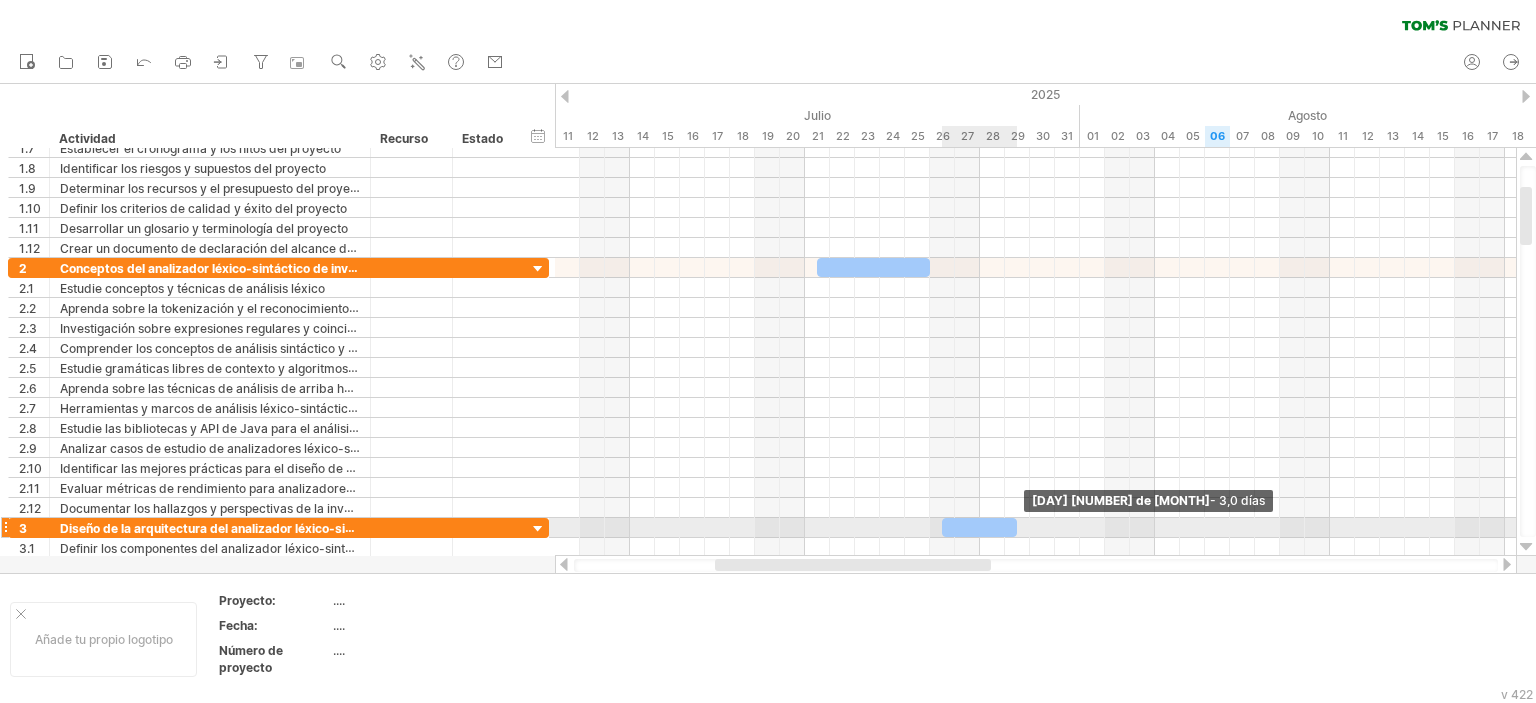 drag, startPoint x: 1193, startPoint y: 520, endPoint x: 1024, endPoint y: 520, distance: 169 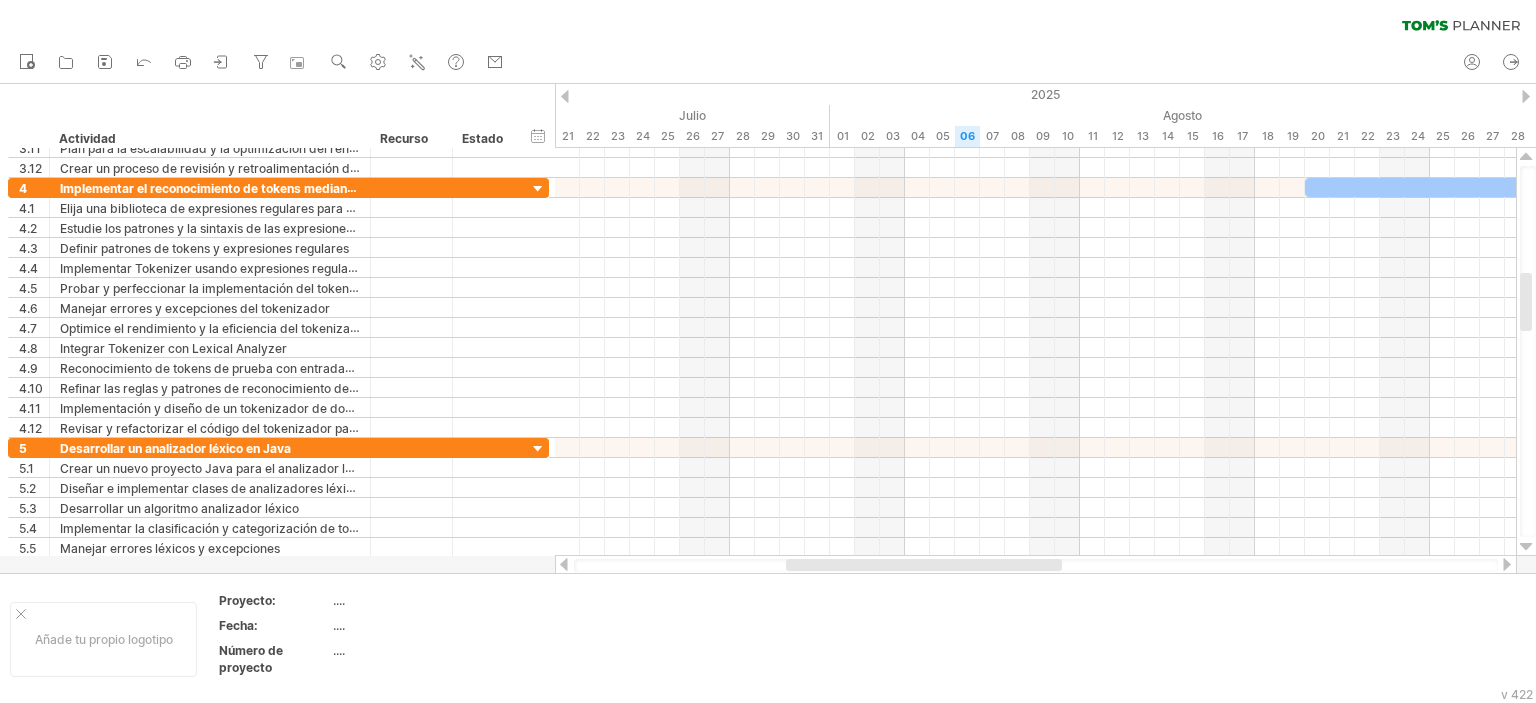 drag, startPoint x: 985, startPoint y: 561, endPoint x: 1078, endPoint y: 567, distance: 93.193344 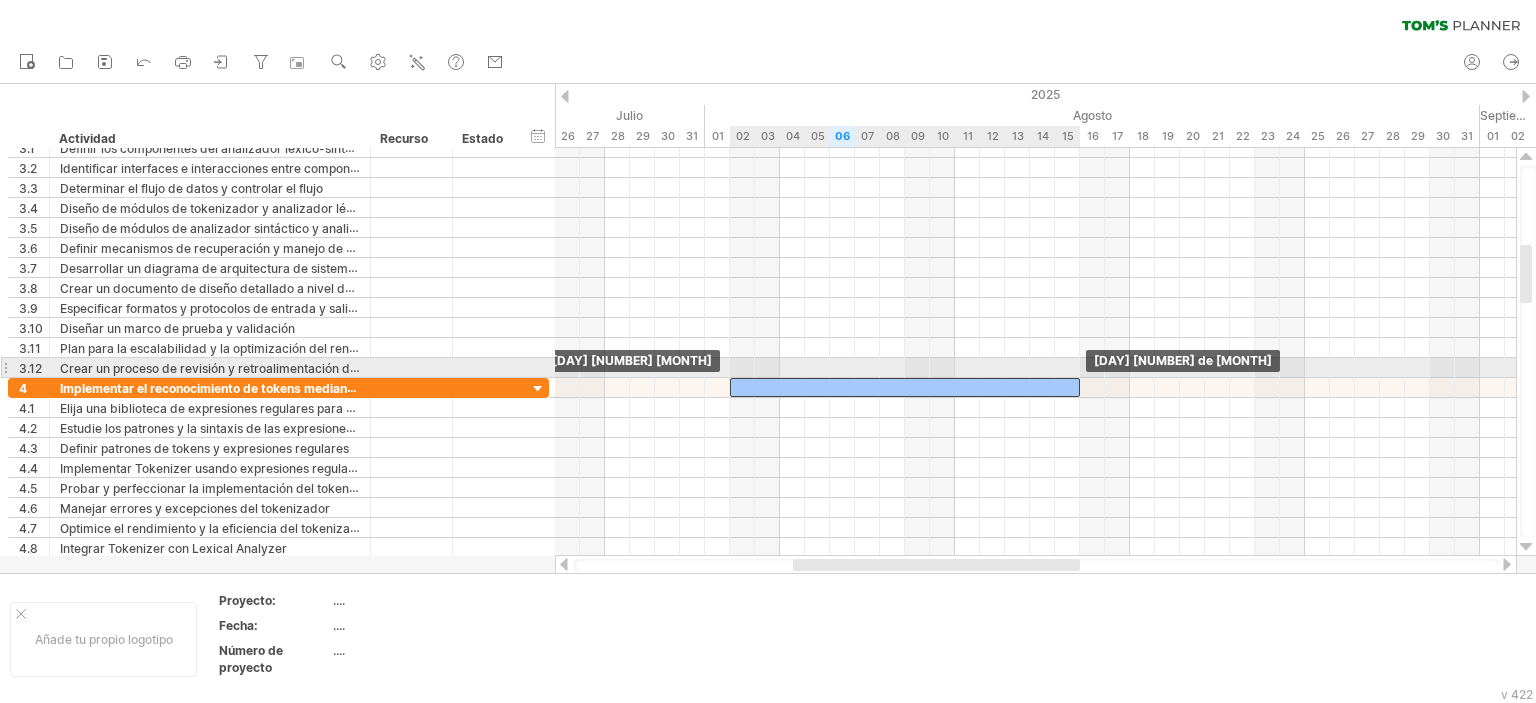 drag, startPoint x: 1239, startPoint y: 384, endPoint x: 800, endPoint y: 377, distance: 439.05582 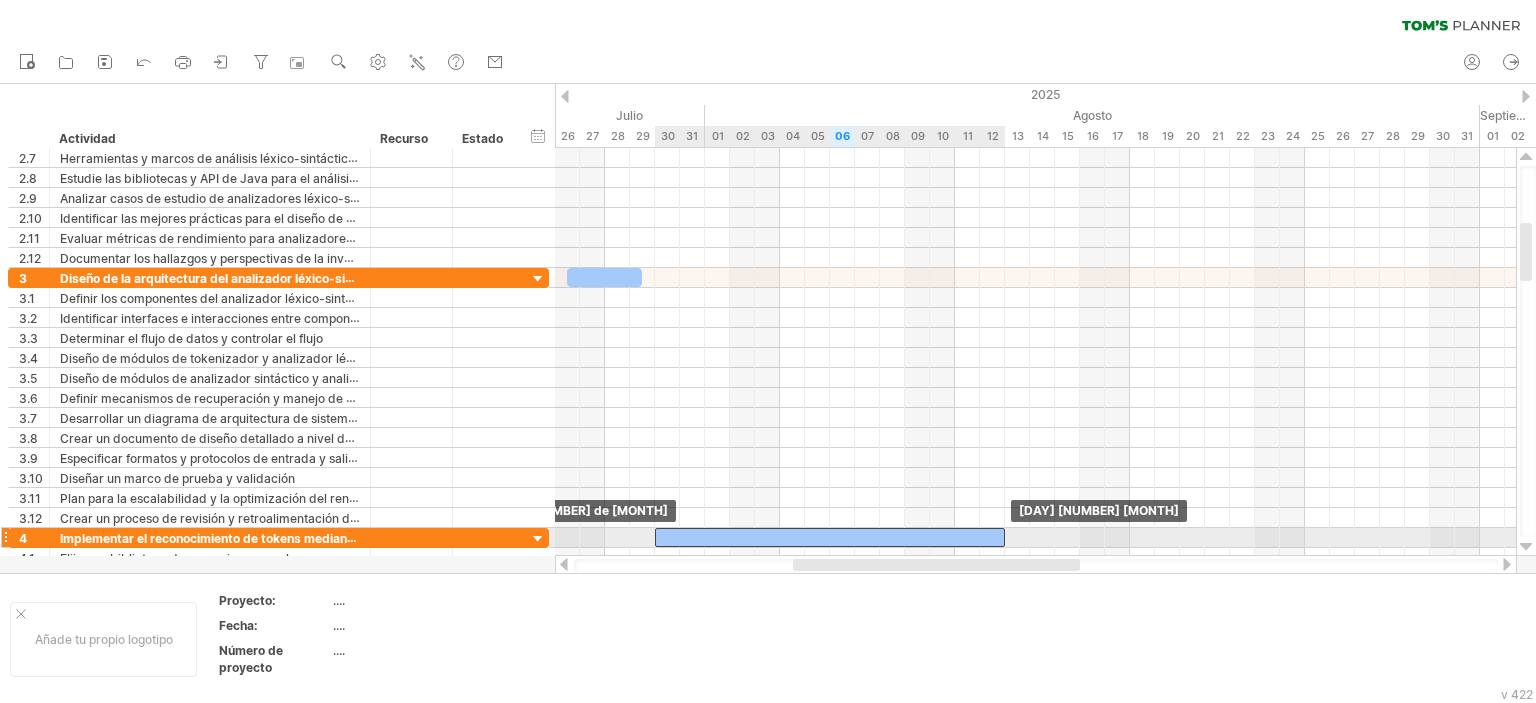 drag, startPoint x: 890, startPoint y: 530, endPoint x: 815, endPoint y: 535, distance: 75.16648 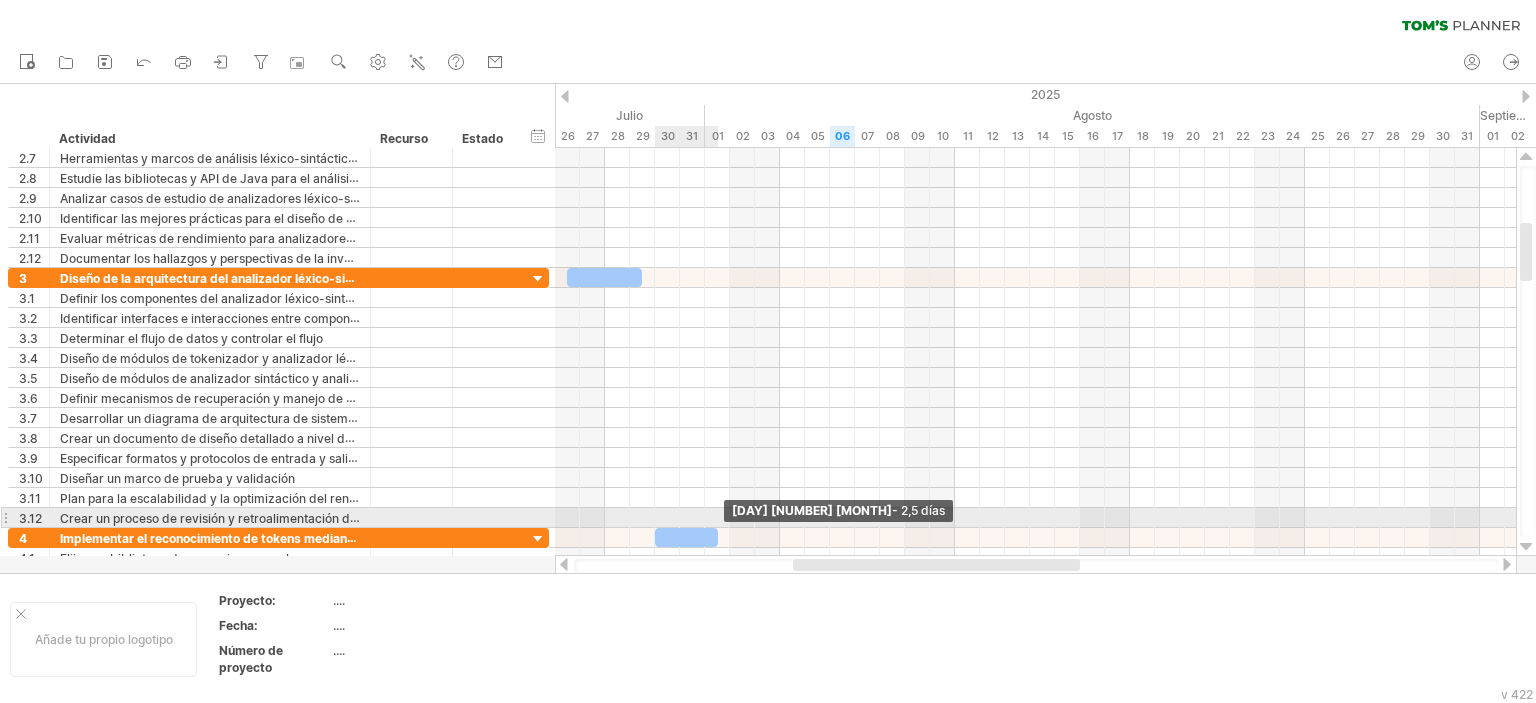 drag, startPoint x: 992, startPoint y: 532, endPoint x: 718, endPoint y: 527, distance: 274.04562 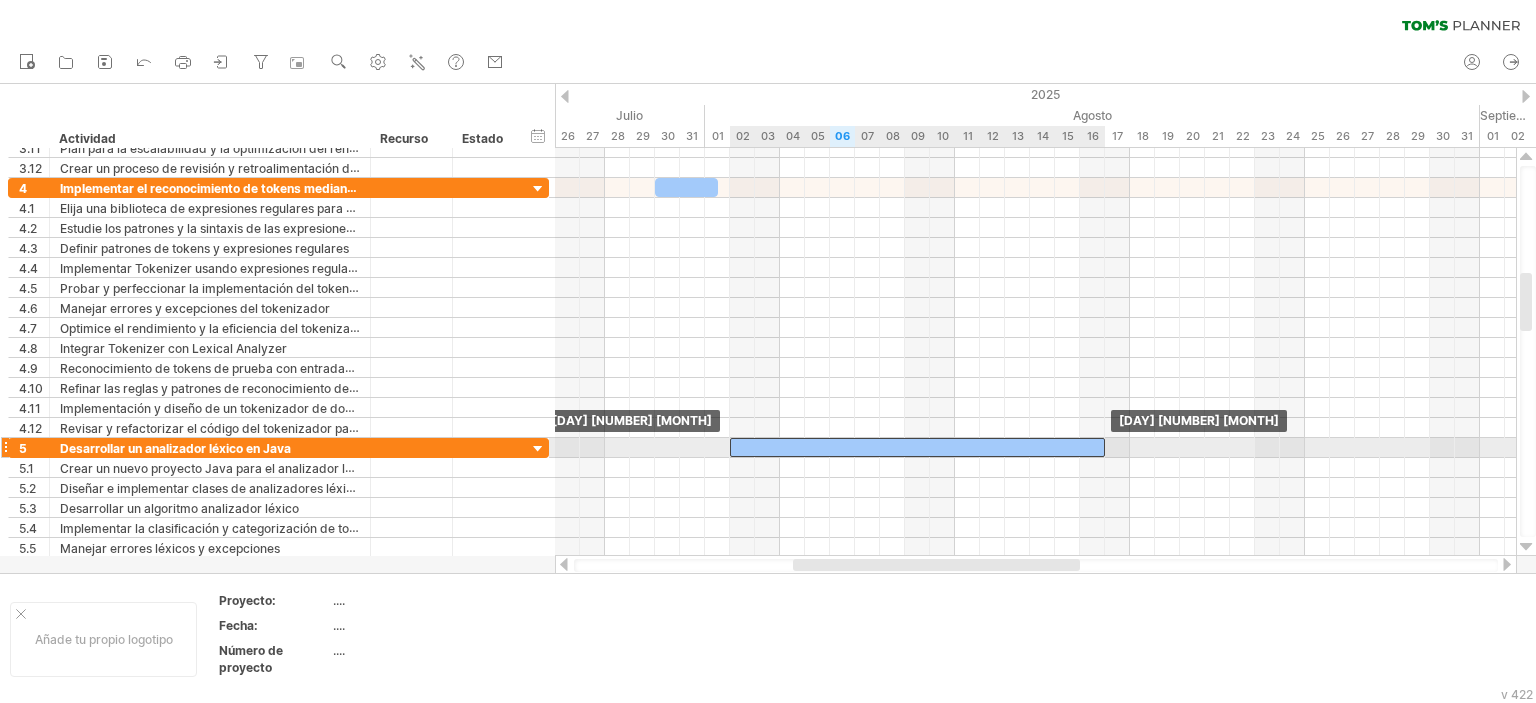 drag, startPoint x: 1490, startPoint y: 441, endPoint x: 784, endPoint y: 439, distance: 706.0028 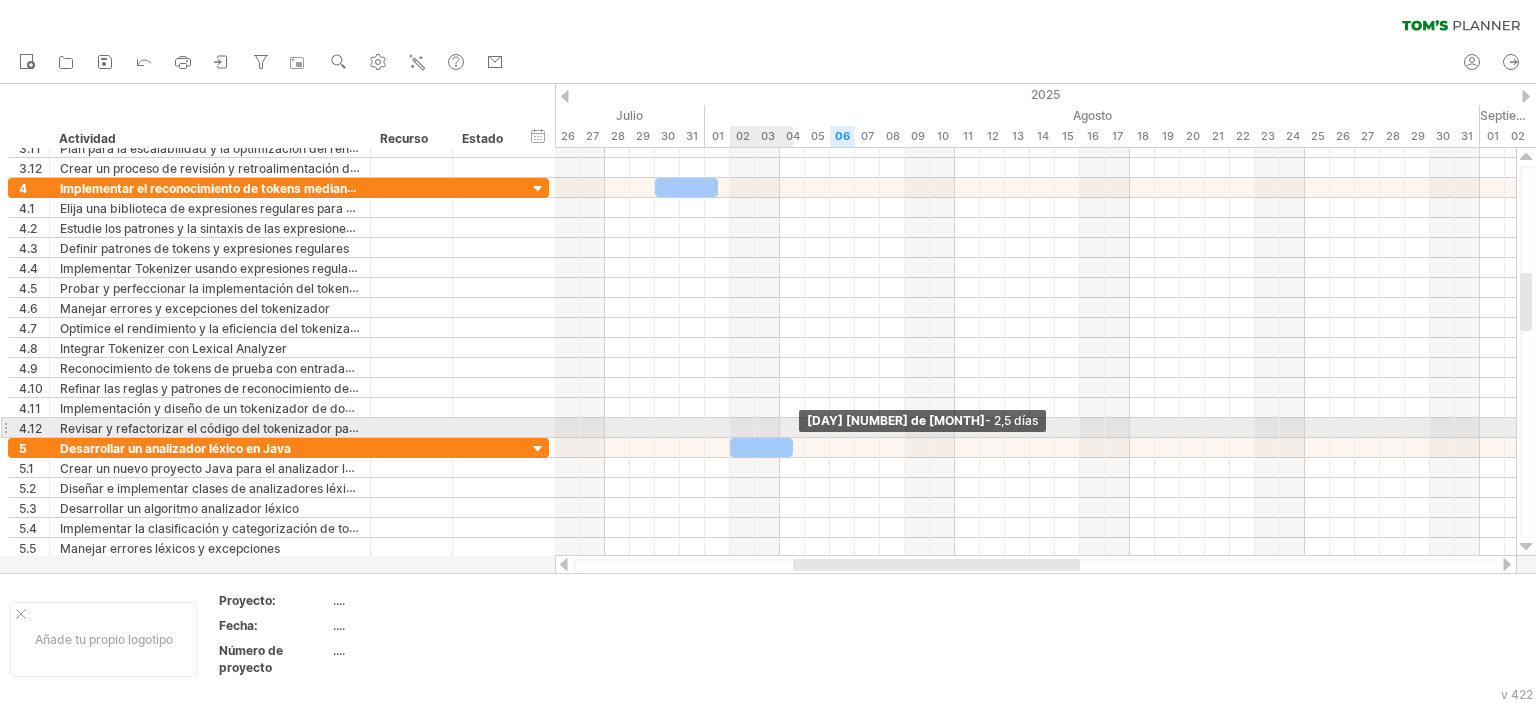 drag, startPoint x: 1107, startPoint y: 440, endPoint x: 791, endPoint y: 433, distance: 316.0775 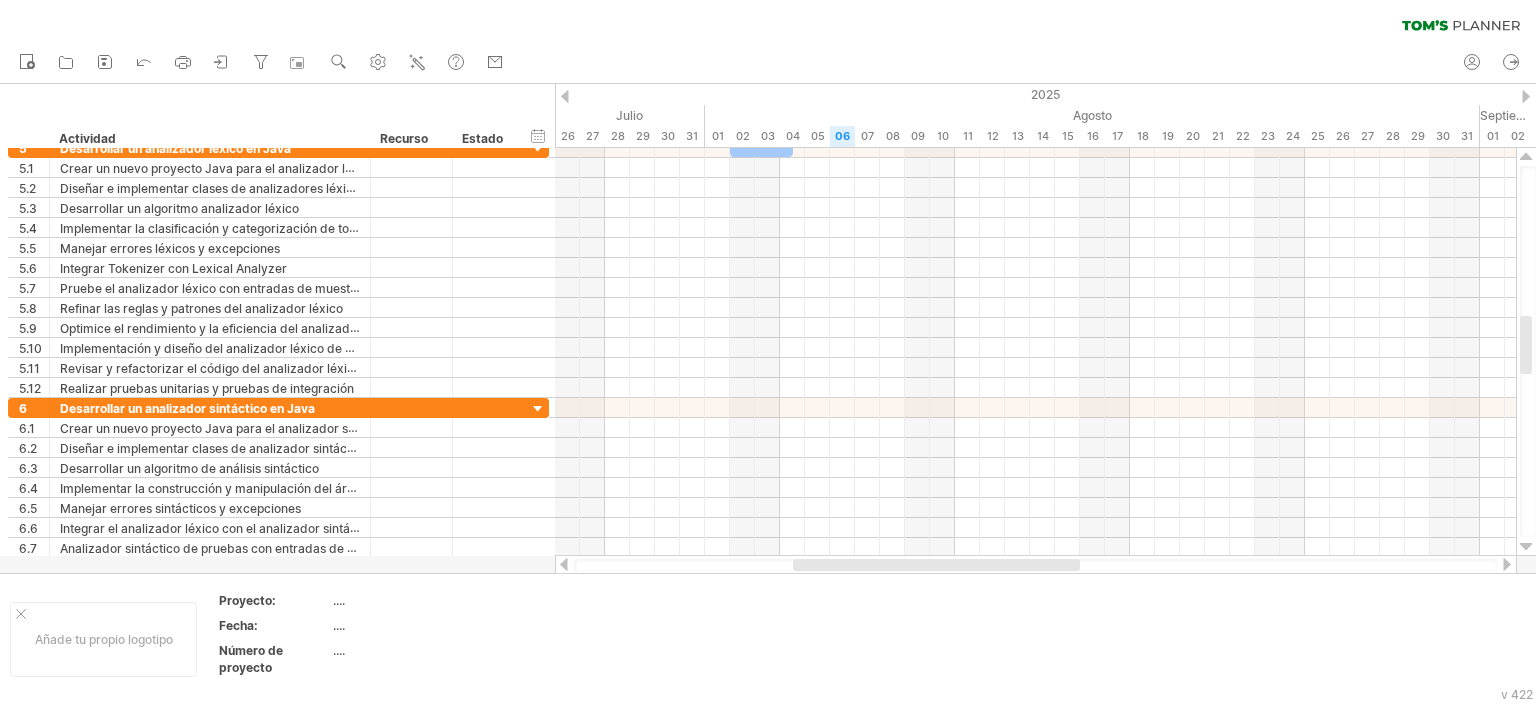 drag, startPoint x: 1004, startPoint y: 558, endPoint x: 1123, endPoint y: 563, distance: 119.104996 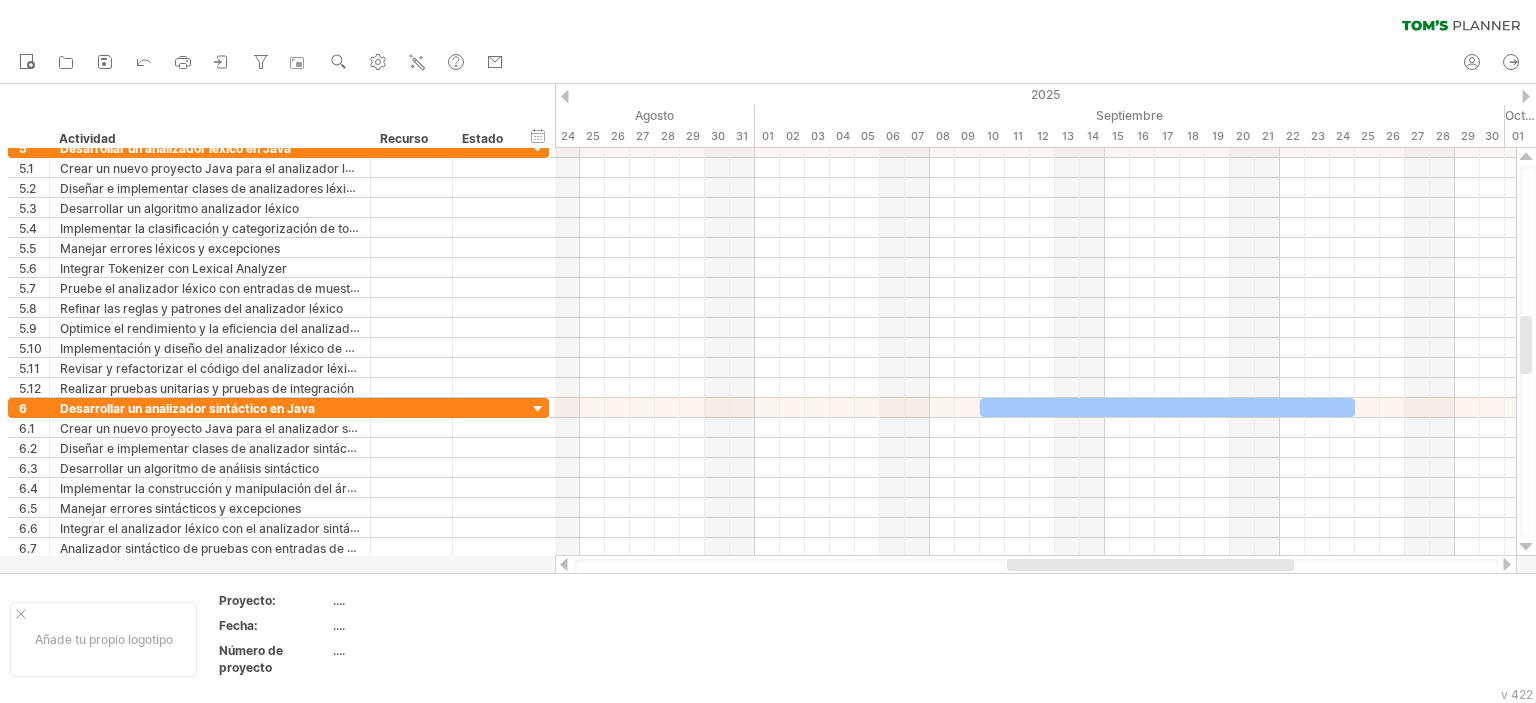 drag, startPoint x: 1115, startPoint y: 563, endPoint x: 1267, endPoint y: 567, distance: 152.05263 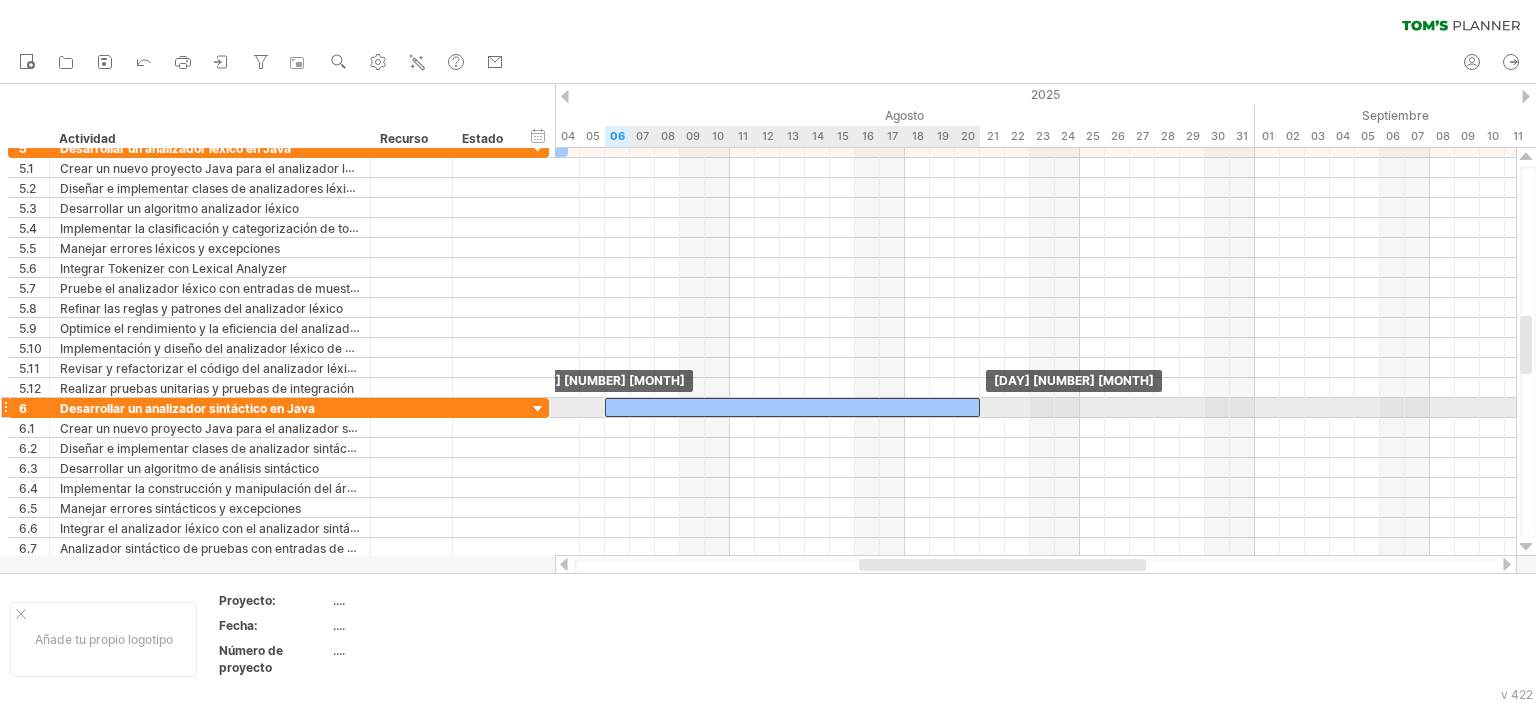 drag, startPoint x: 1169, startPoint y: 409, endPoint x: 837, endPoint y: 400, distance: 332.12198 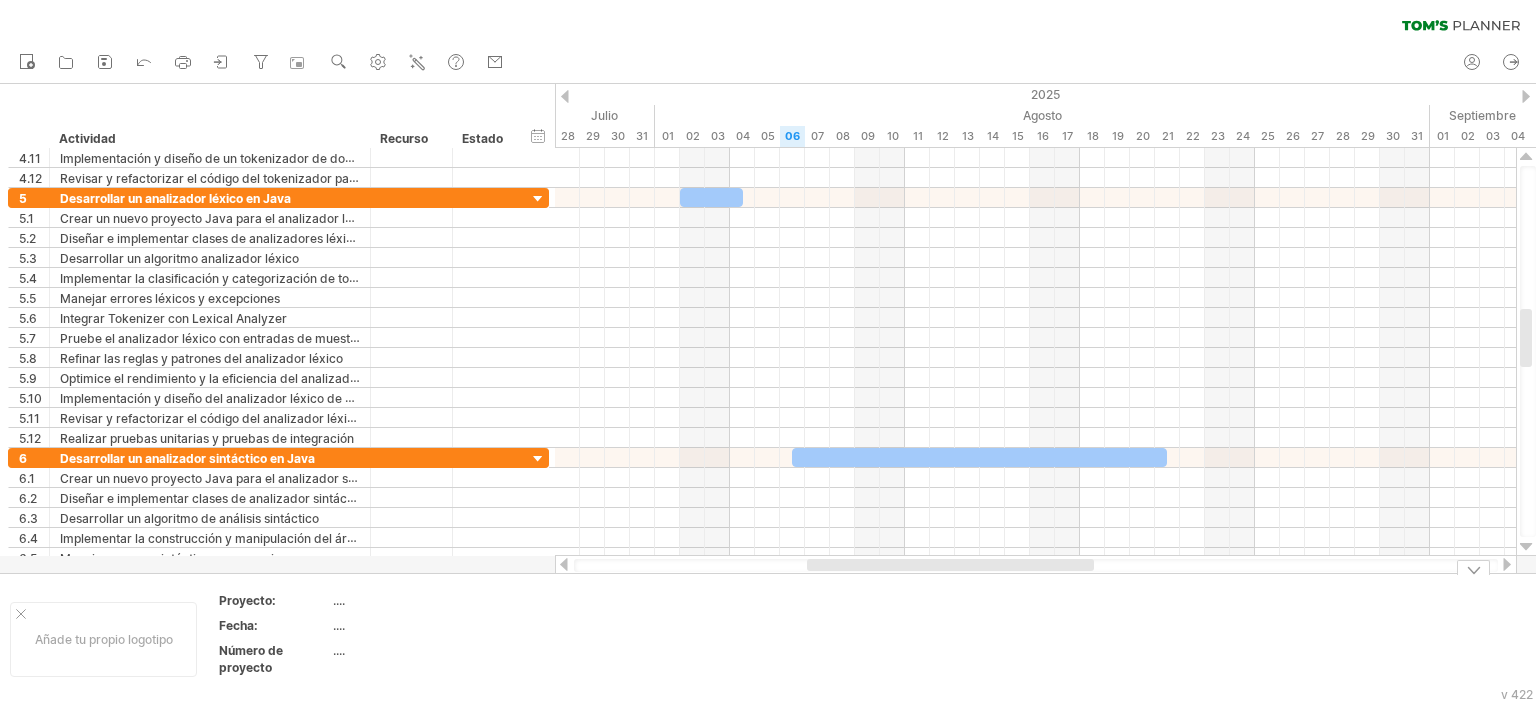 drag, startPoint x: 892, startPoint y: 567, endPoint x: 844, endPoint y: 575, distance: 48.6621 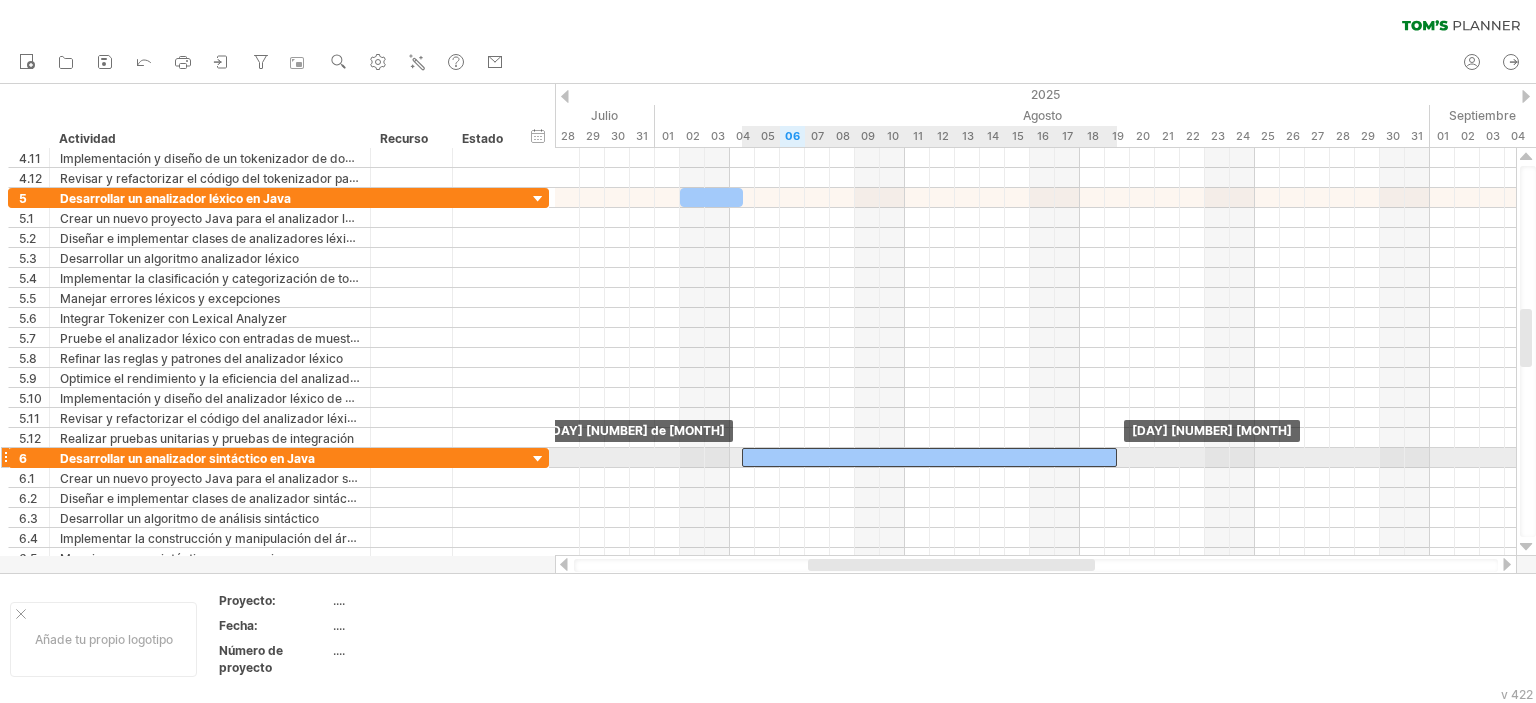 drag, startPoint x: 879, startPoint y: 447, endPoint x: 827, endPoint y: 450, distance: 52.086468 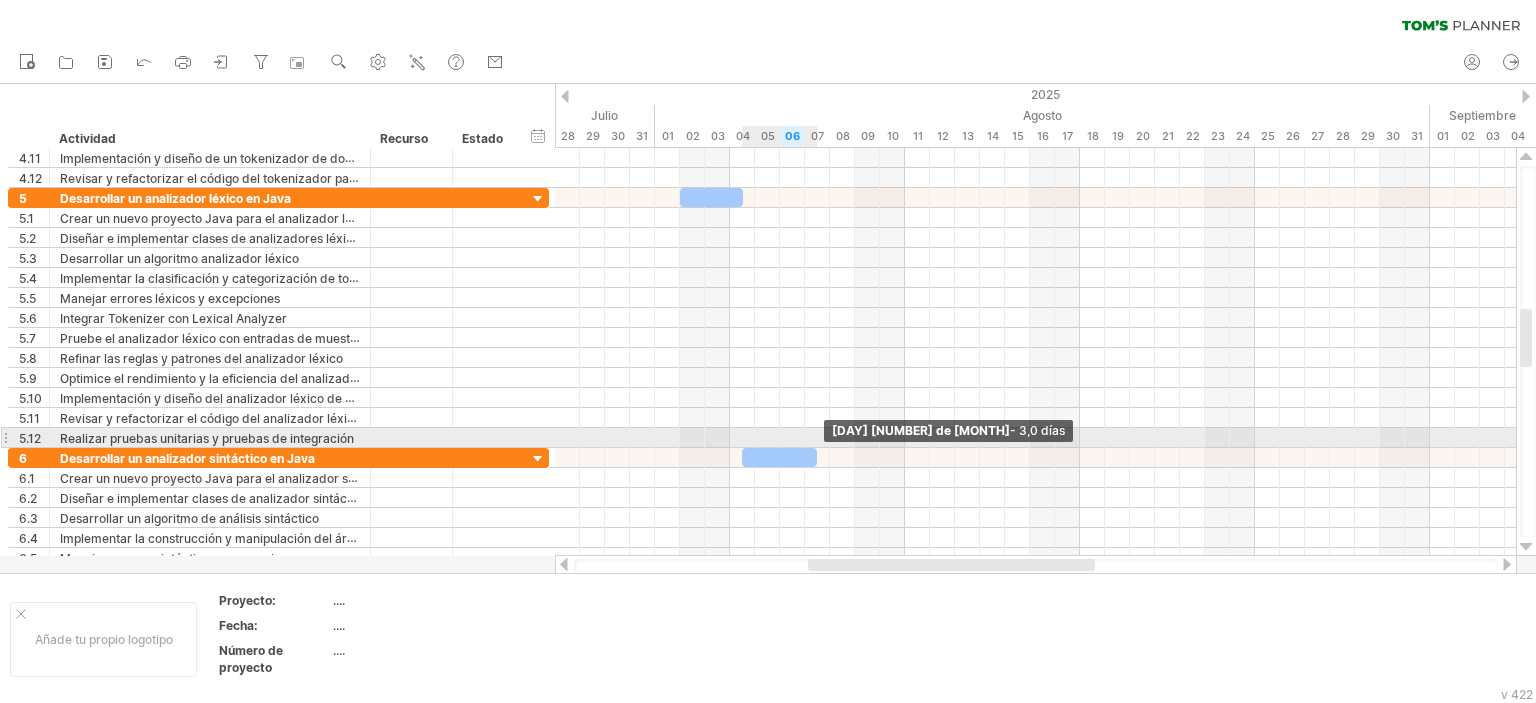 drag, startPoint x: 1116, startPoint y: 454, endPoint x: 815, endPoint y: 446, distance: 301.1063 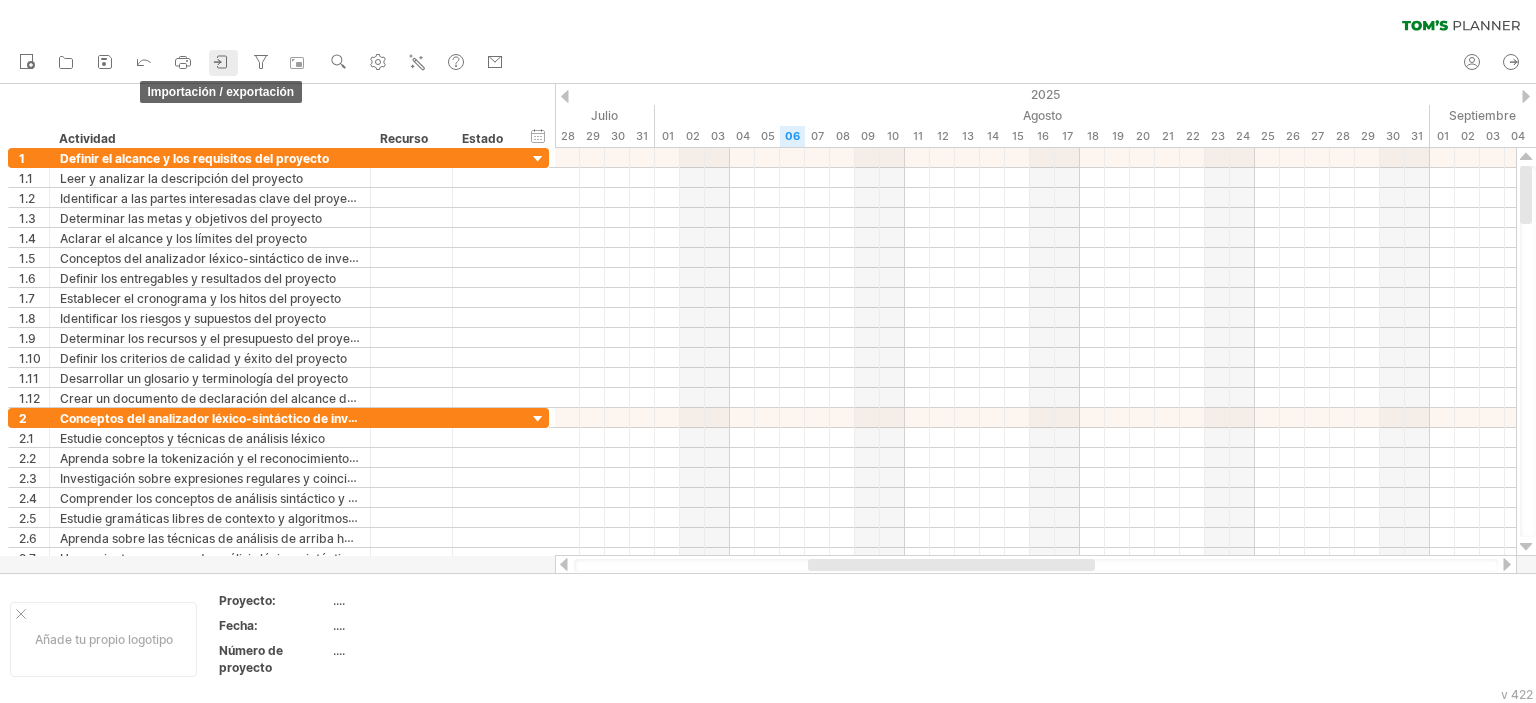 click 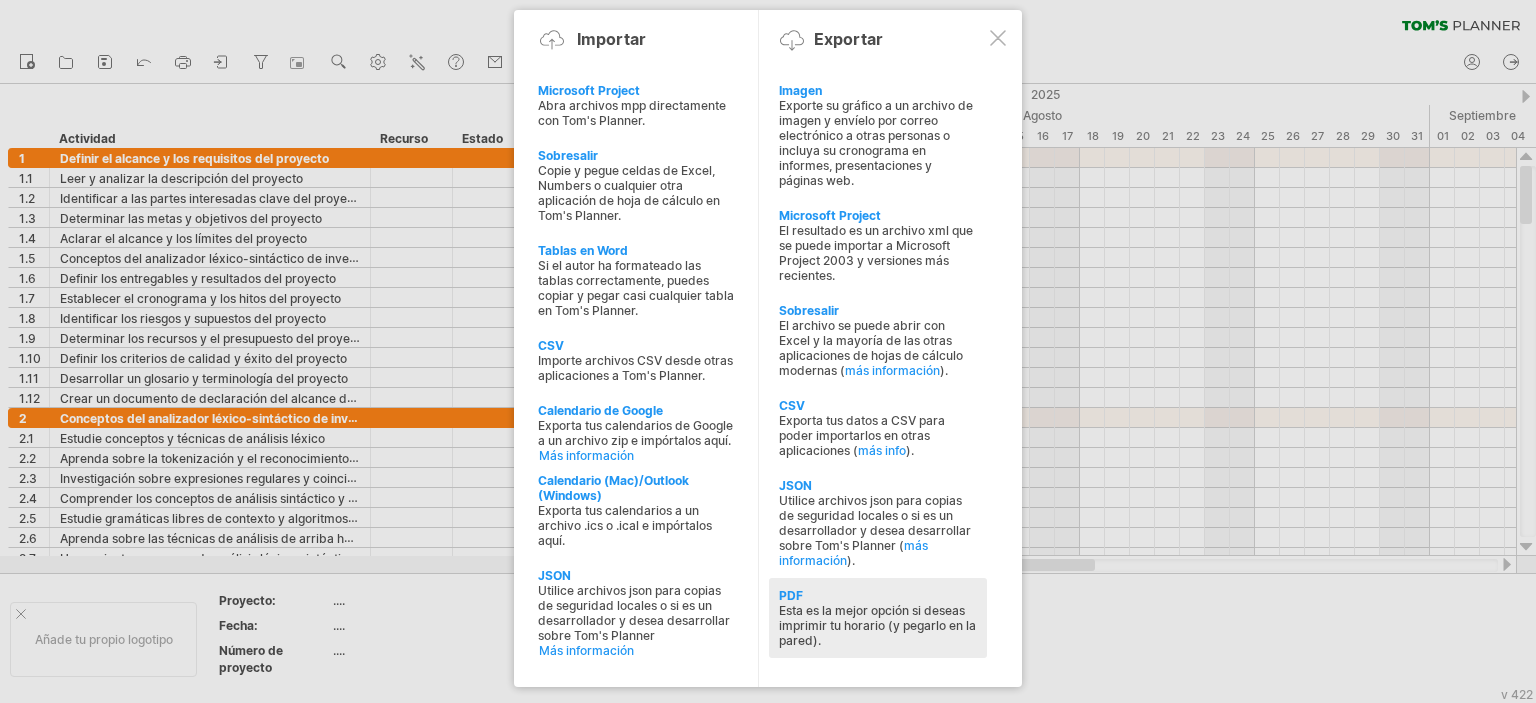 click on "Esta es la mejor opción si deseas imprimir tu horario (y pegarlo en la pared)." at bounding box center [877, 625] 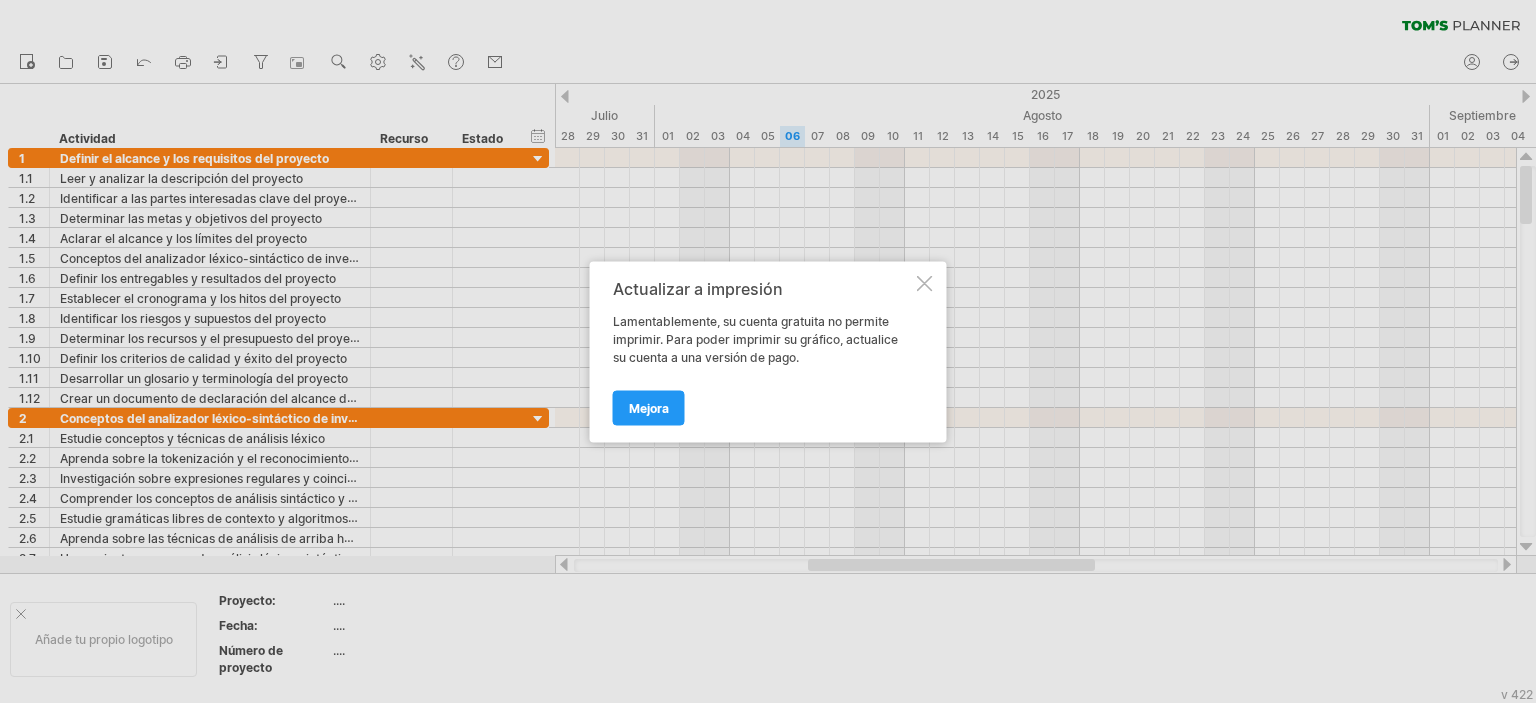 click at bounding box center [925, 283] 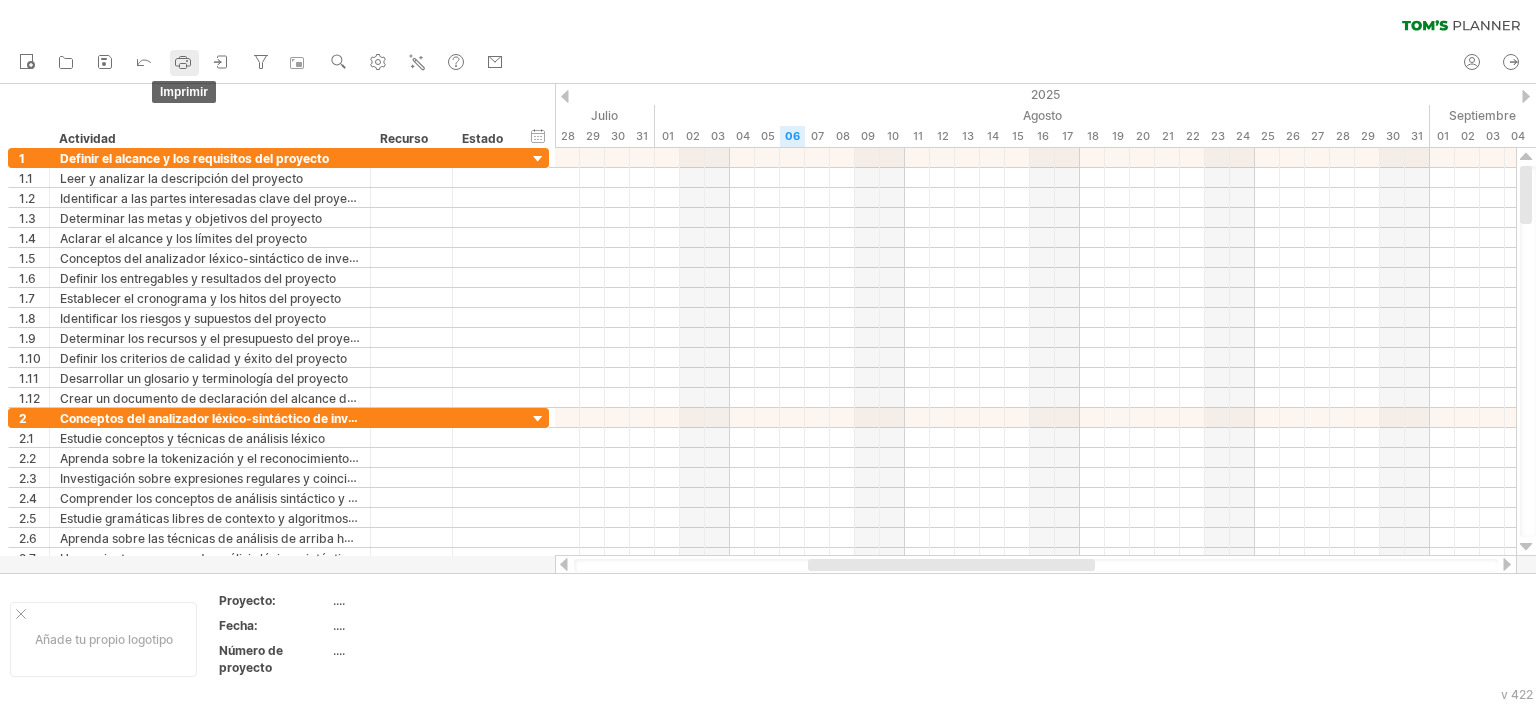 click 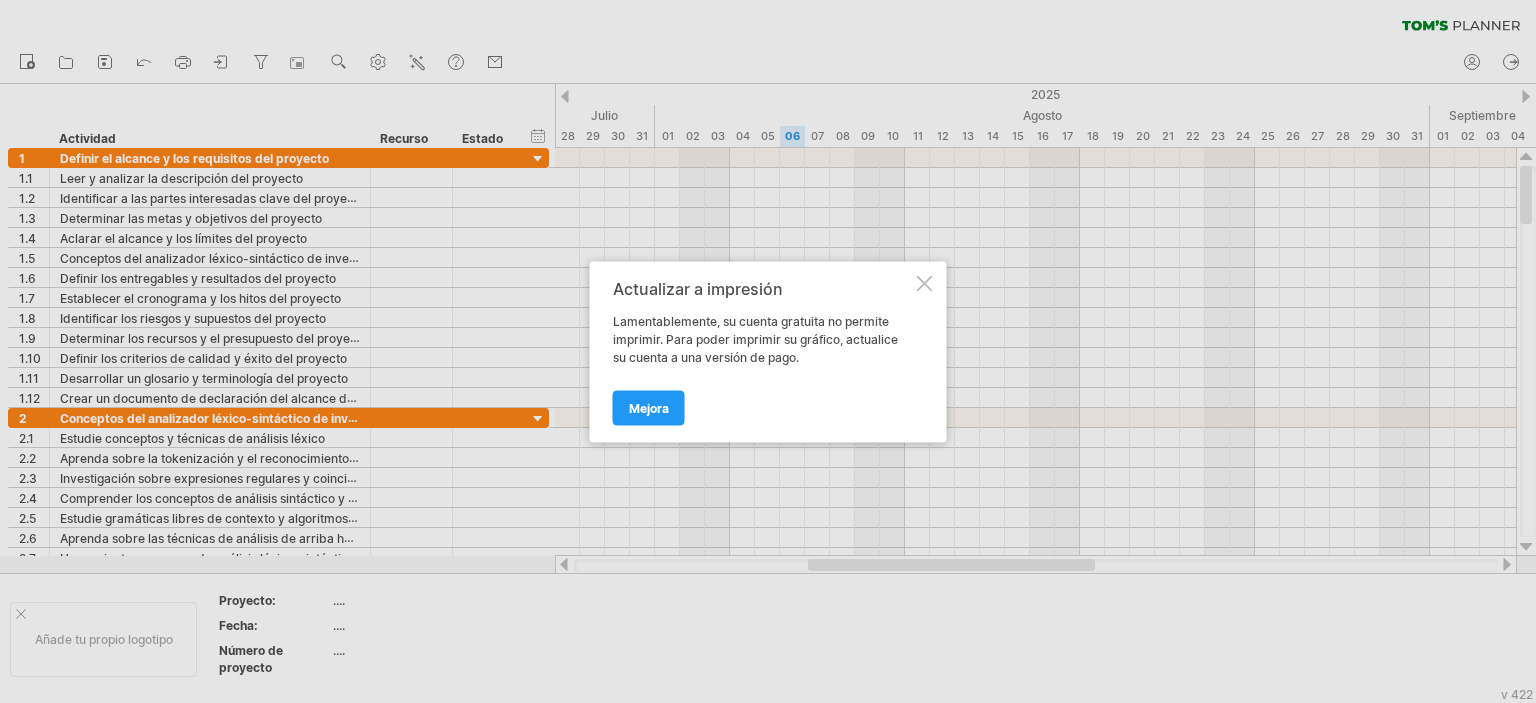 click at bounding box center [925, 283] 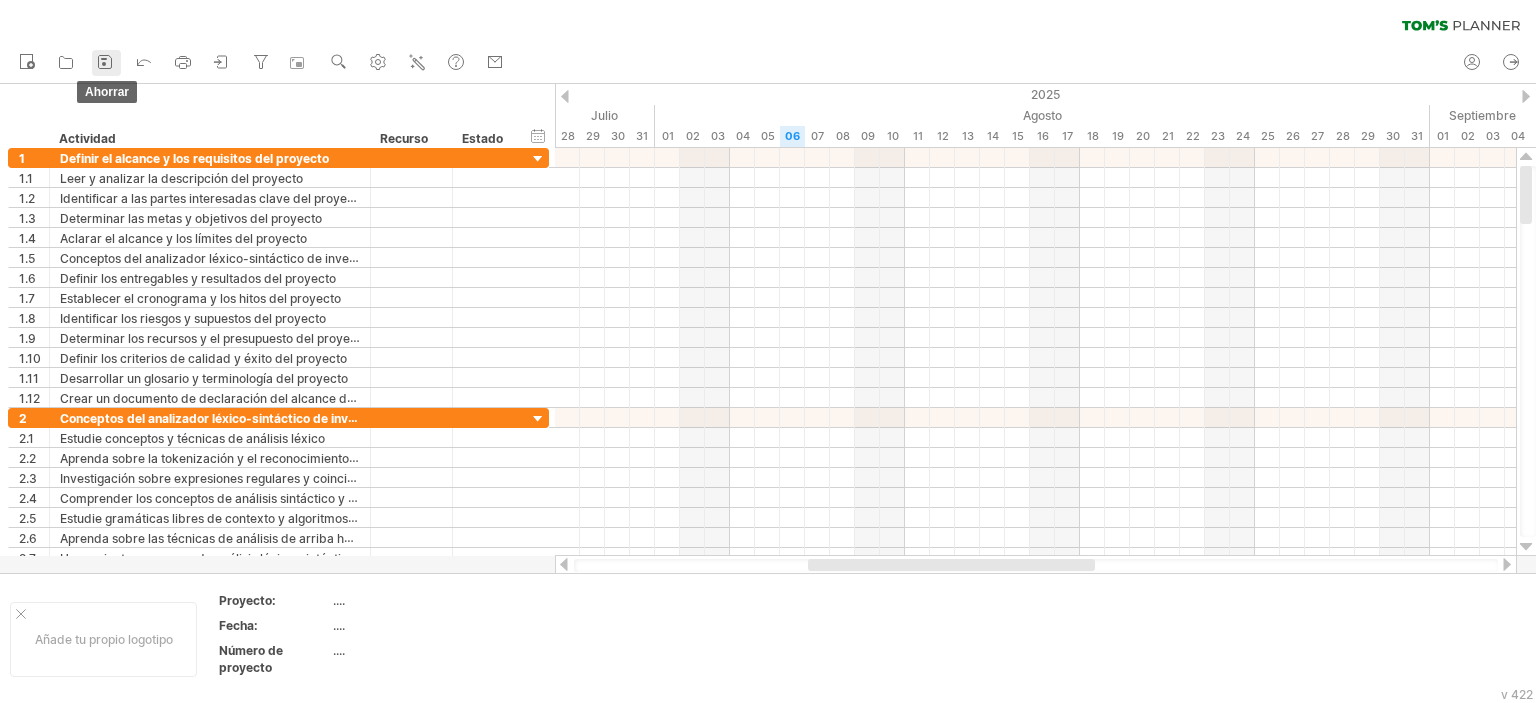 click 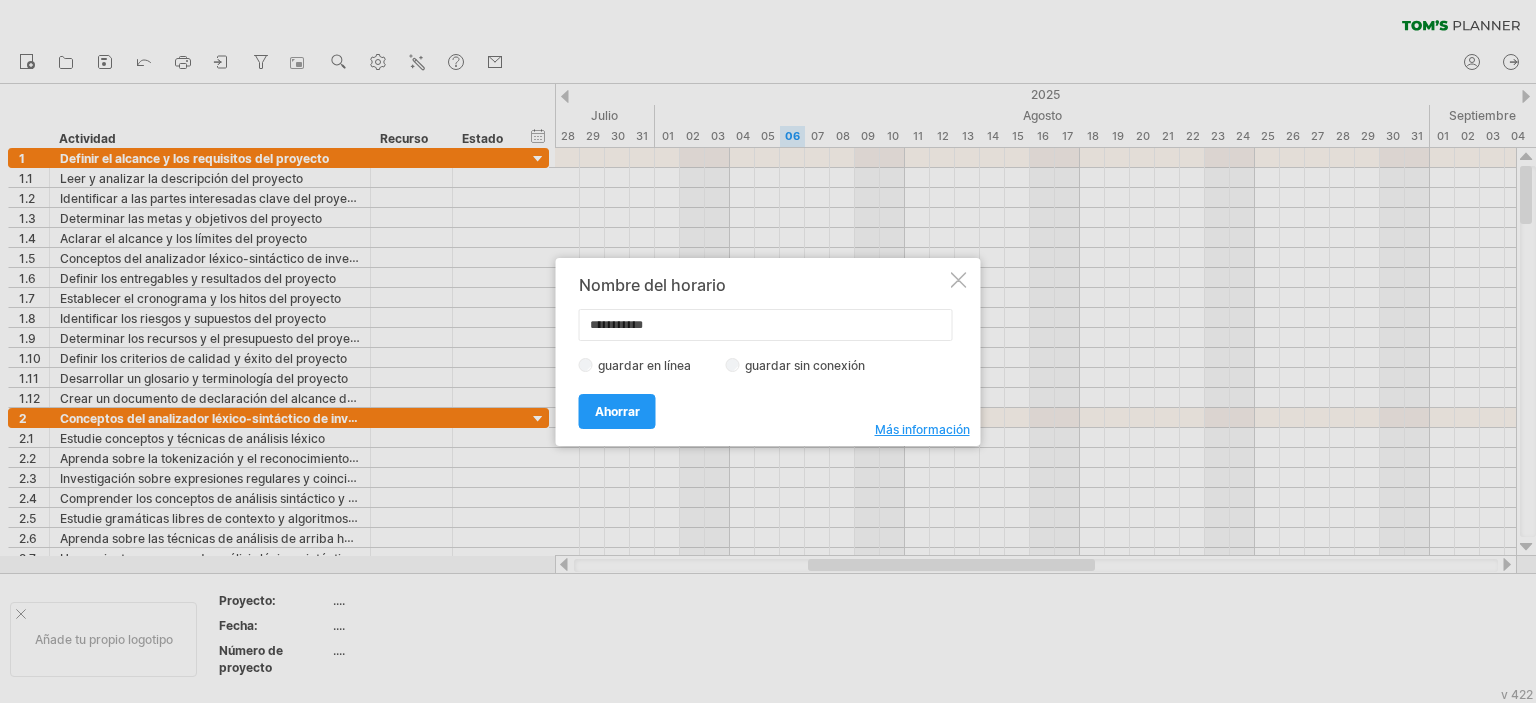 click at bounding box center [959, 280] 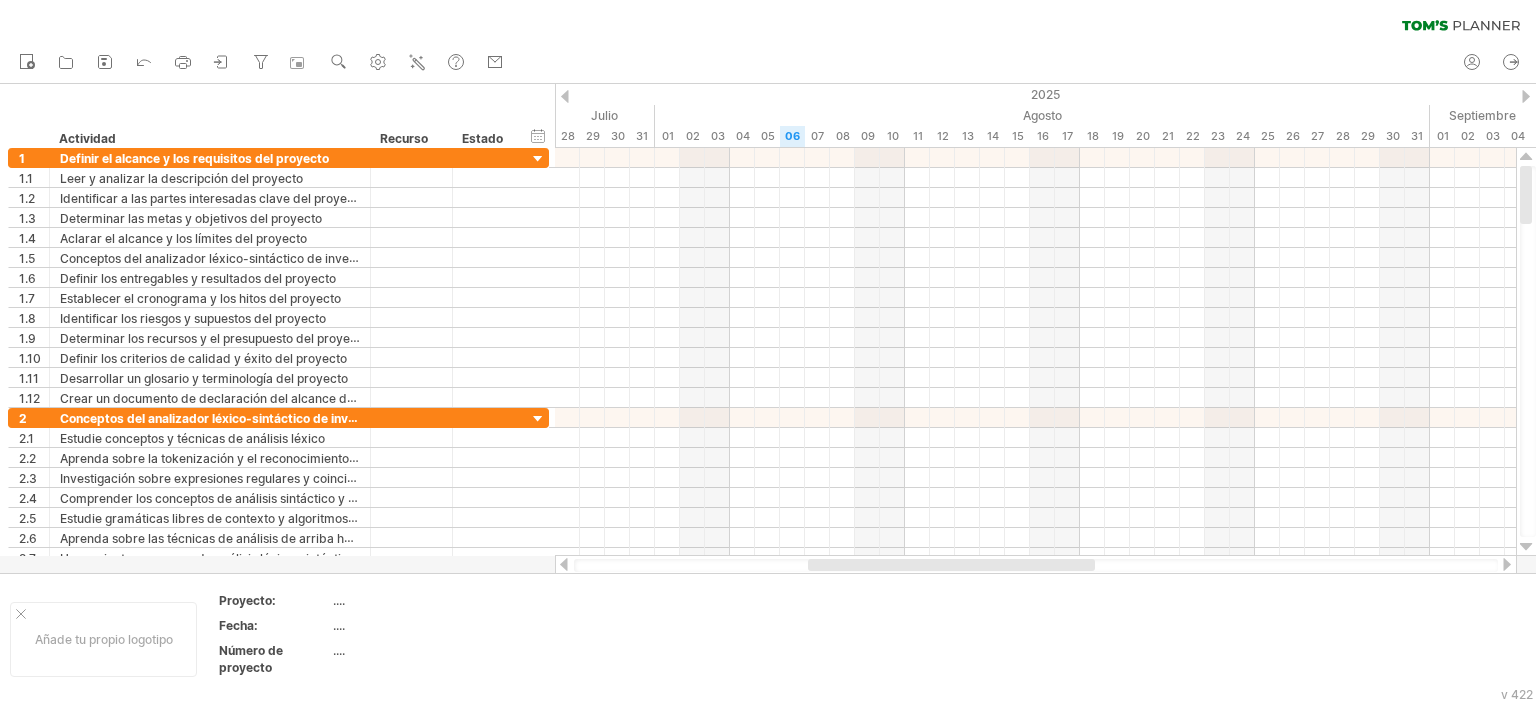 click on "nuevo" at bounding box center (768, 63) 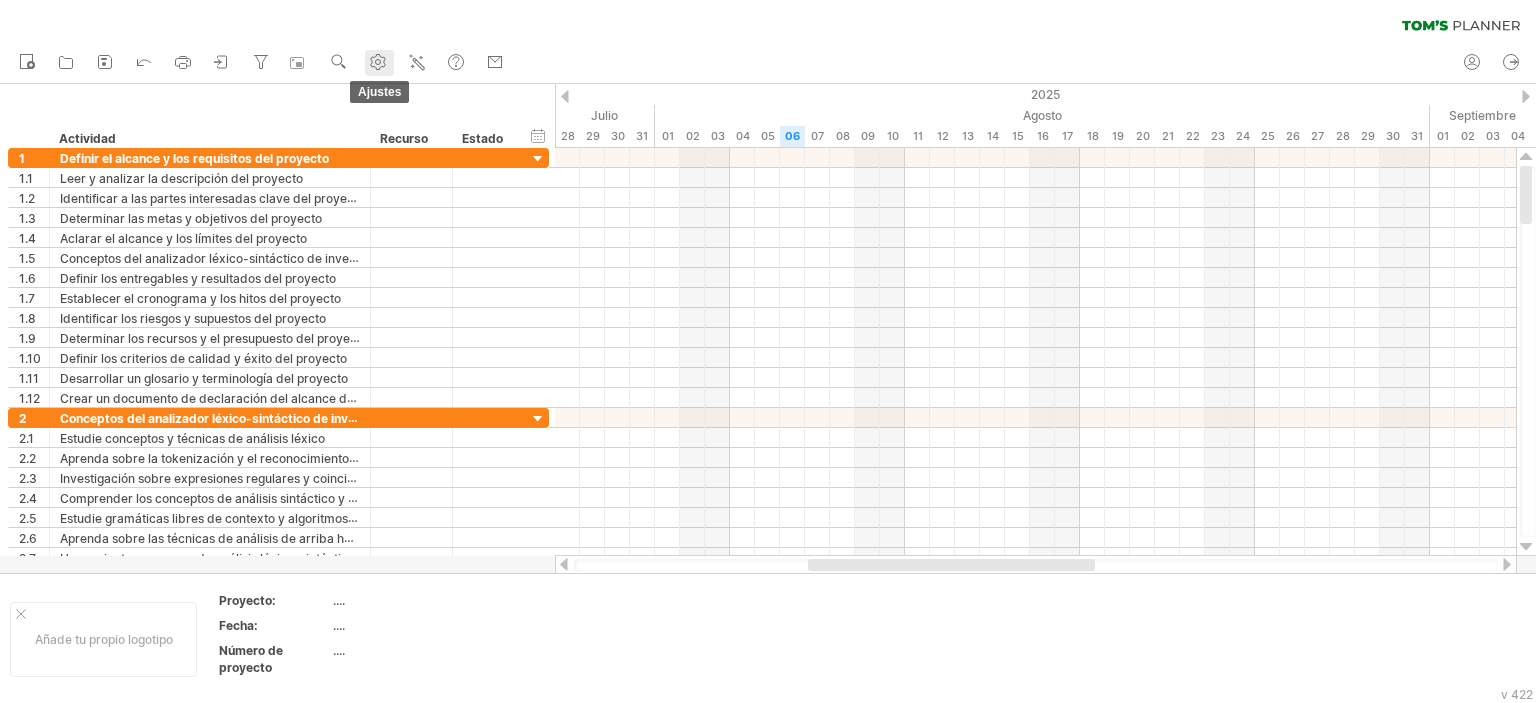 click 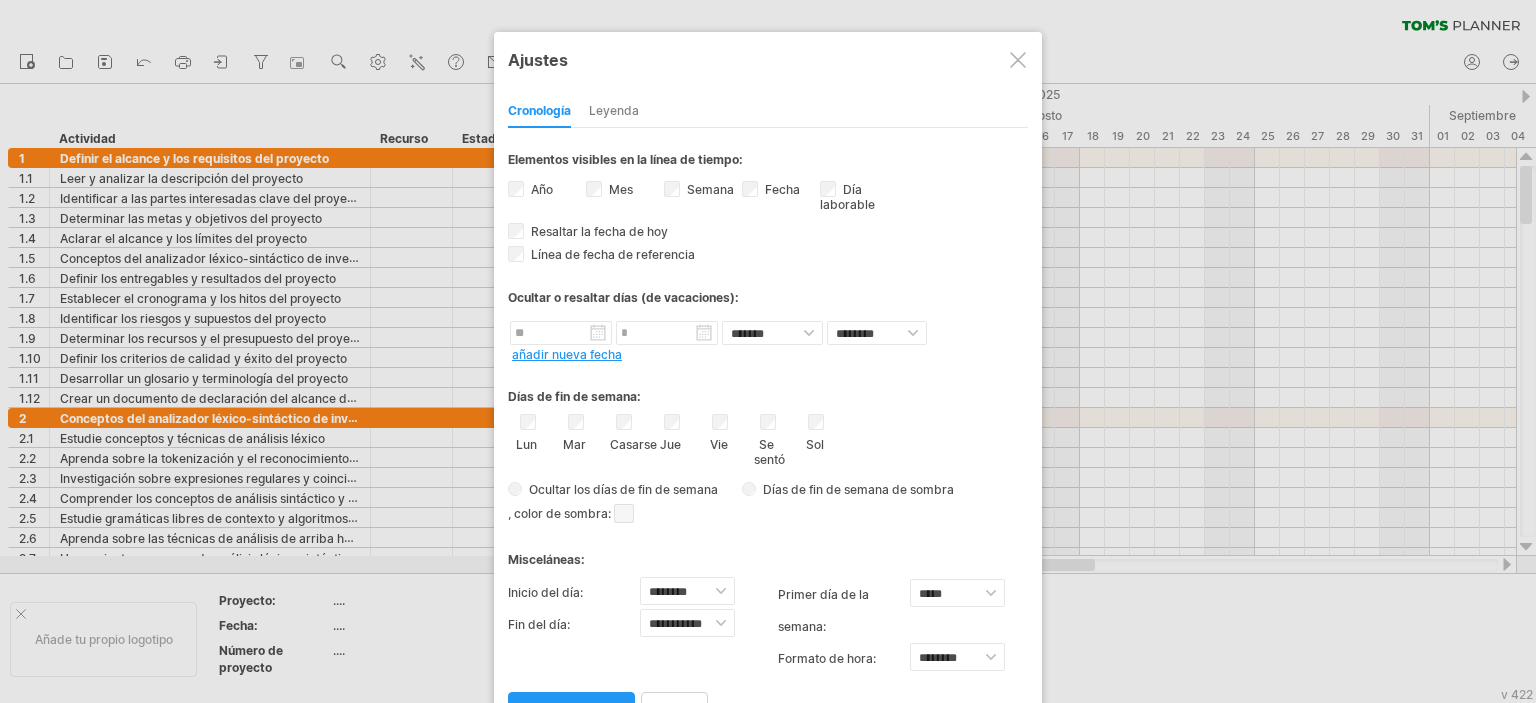 click at bounding box center [1018, 60] 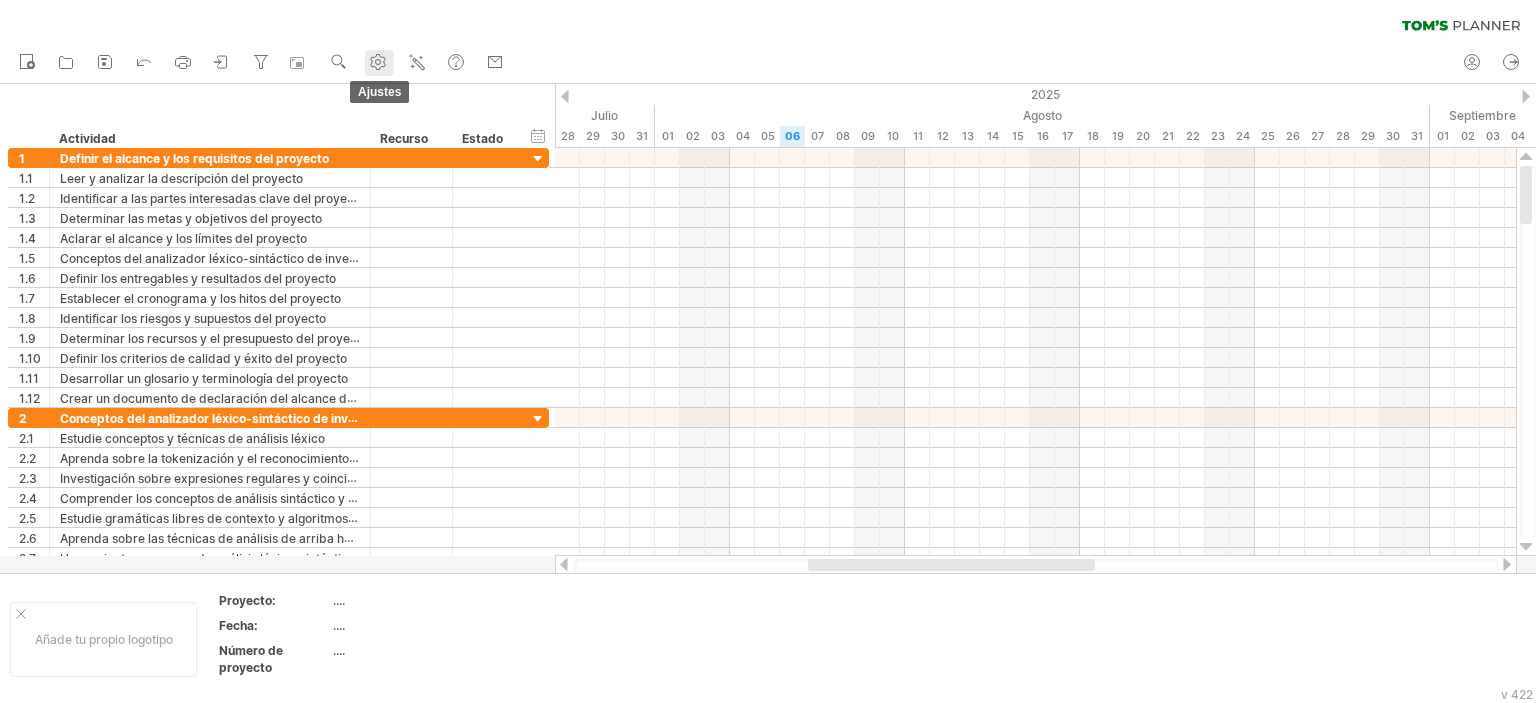 click on "ajustes" at bounding box center [379, 63] 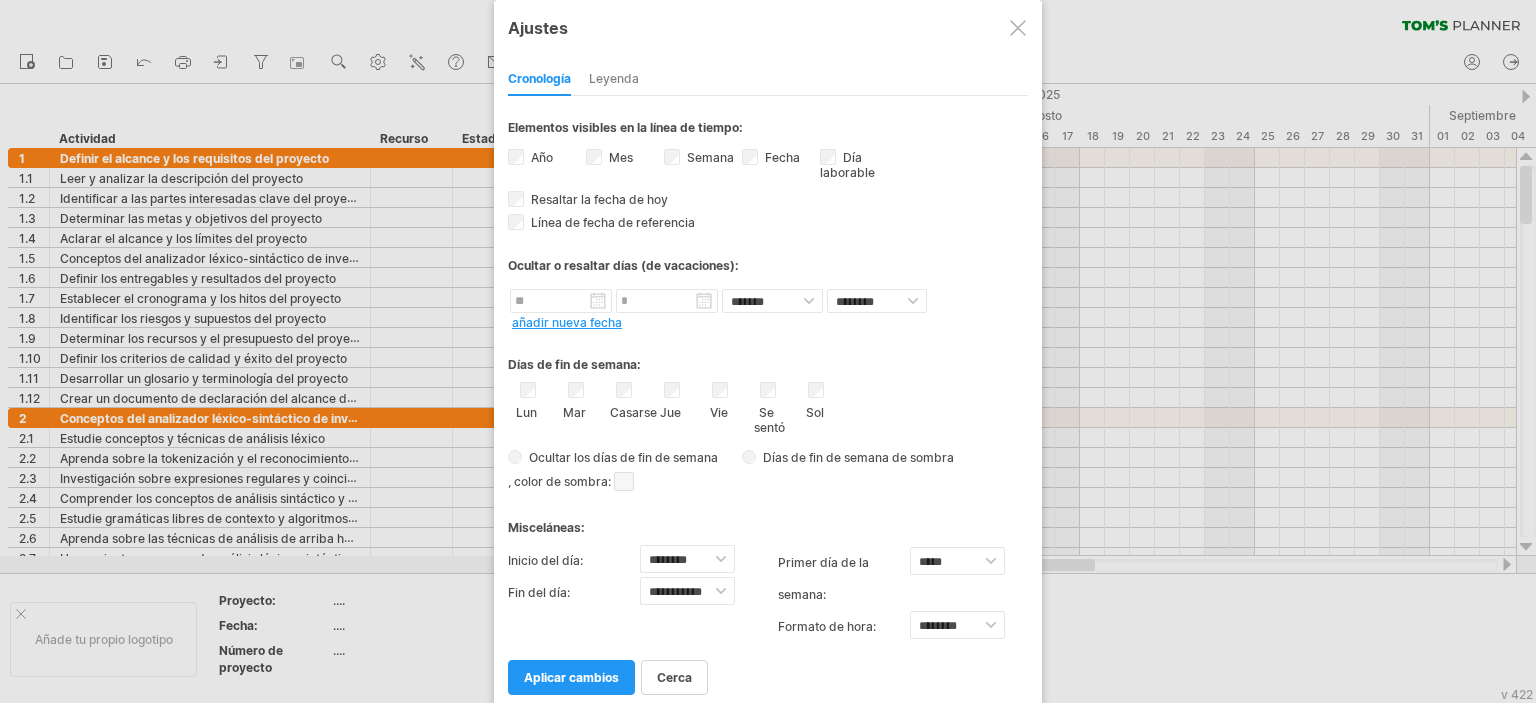 click at bounding box center [1018, 28] 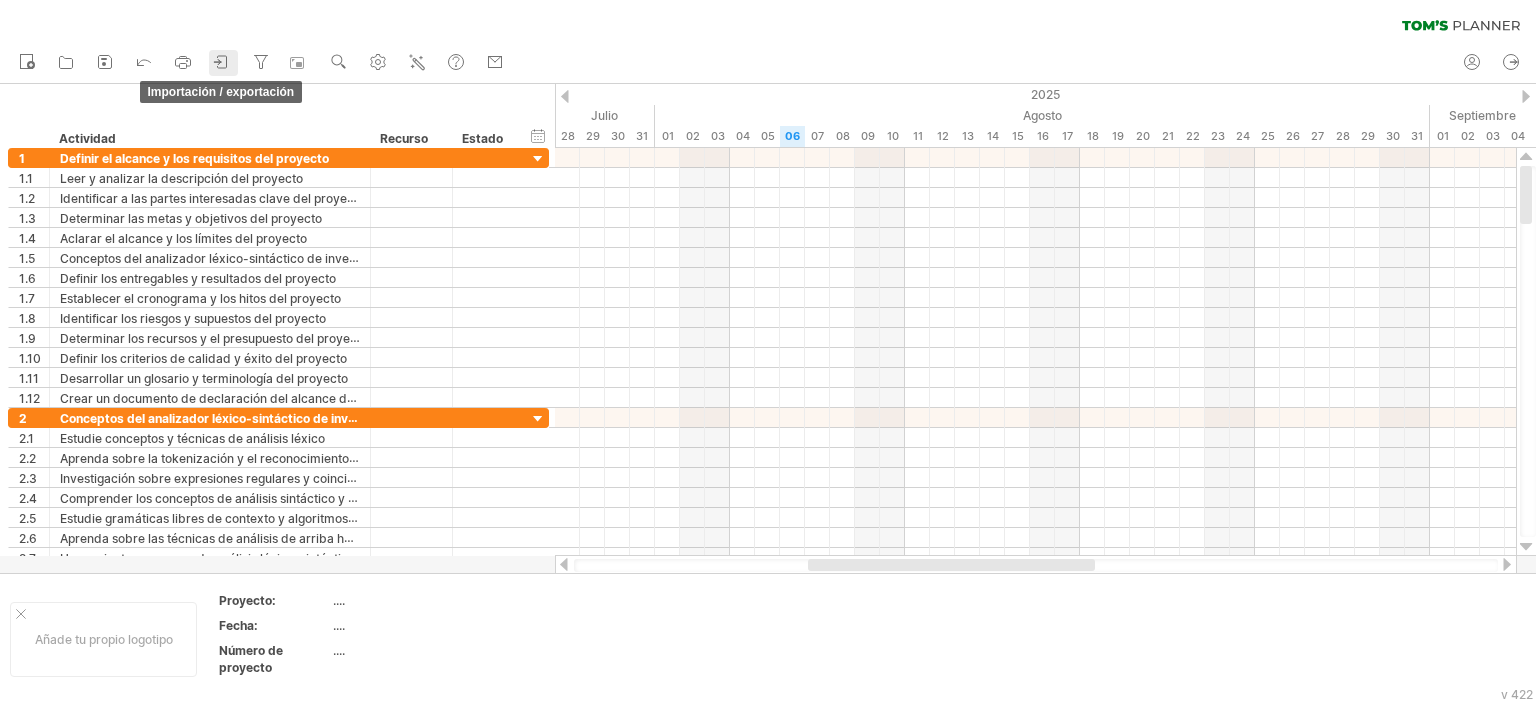 click 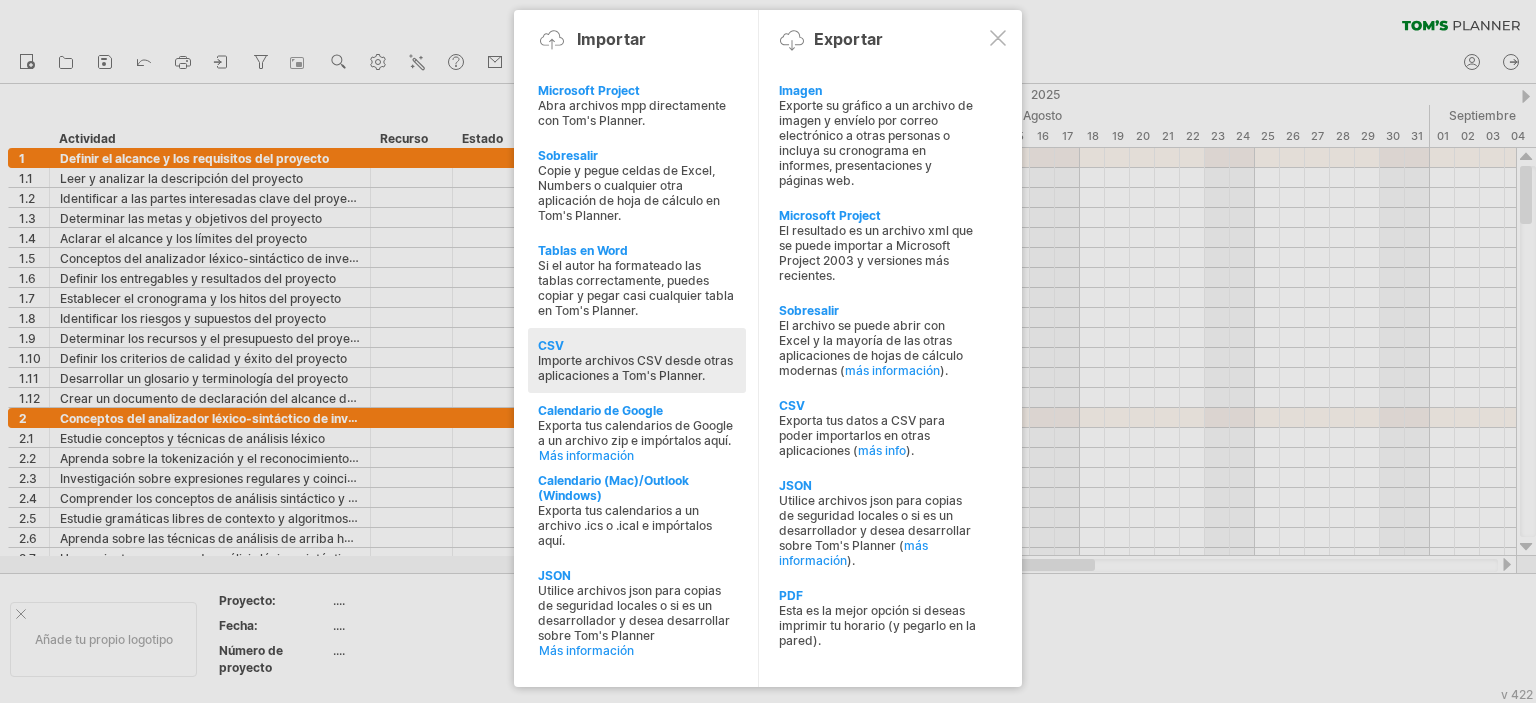 click at bounding box center (-1447, 478) 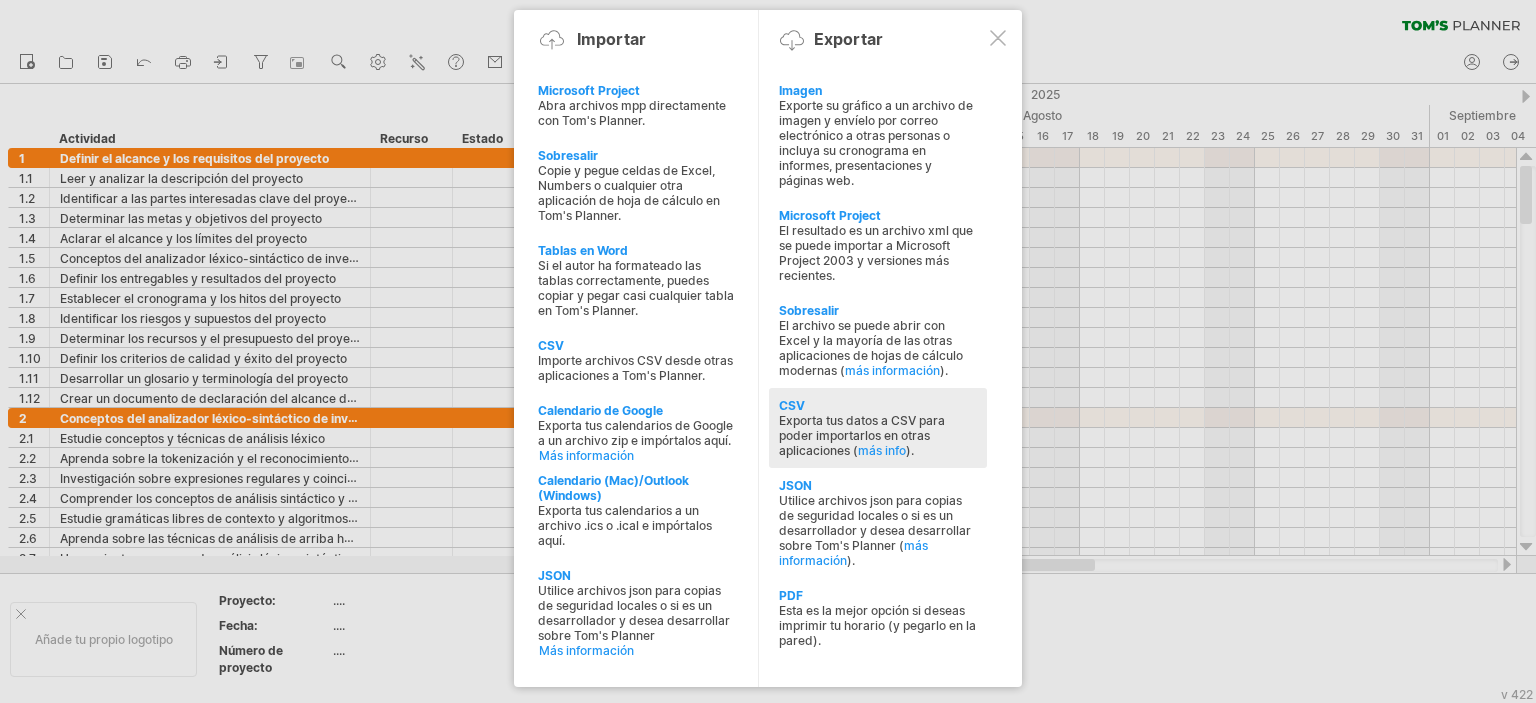 click on "Exporta tus datos a CSV para poder importarlos en otras aplicaciones (" at bounding box center [862, 435] 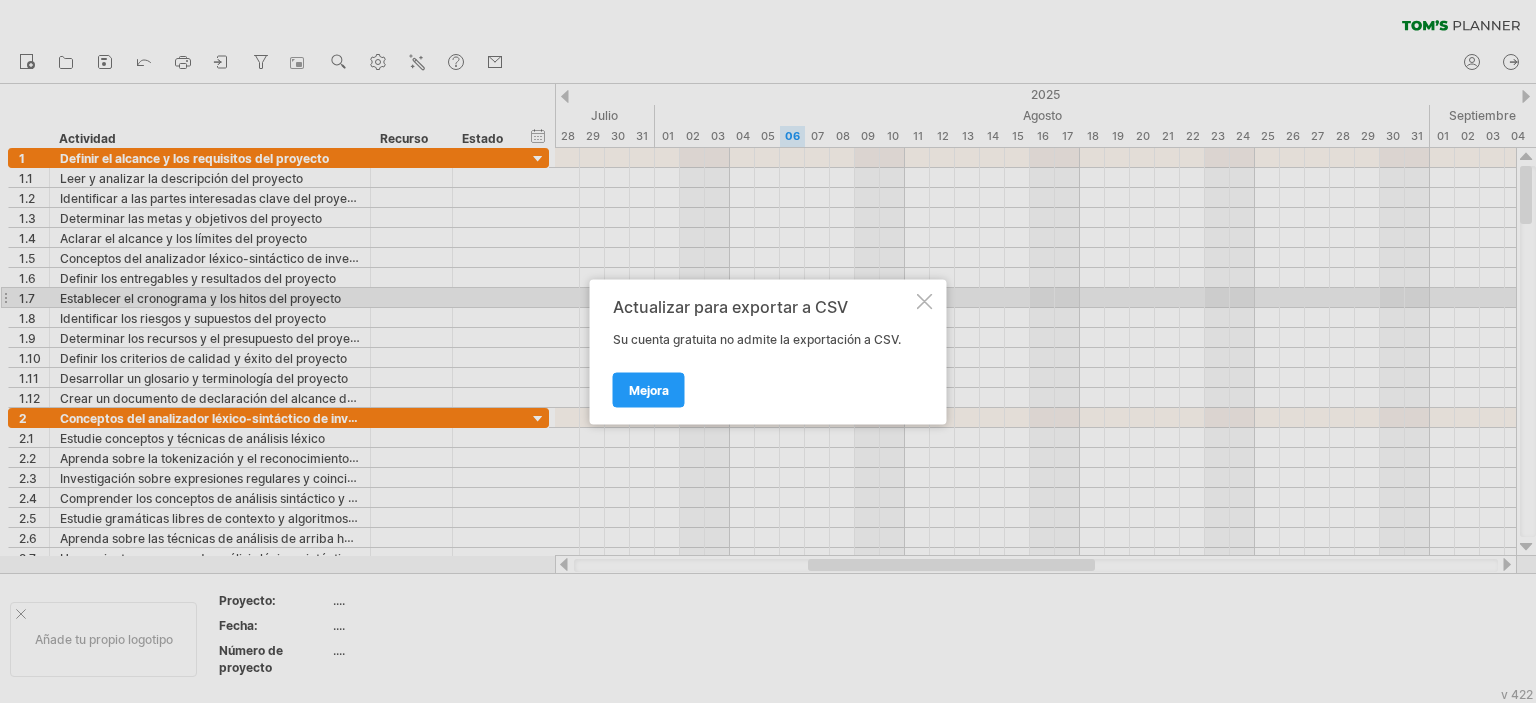 click at bounding box center [925, 301] 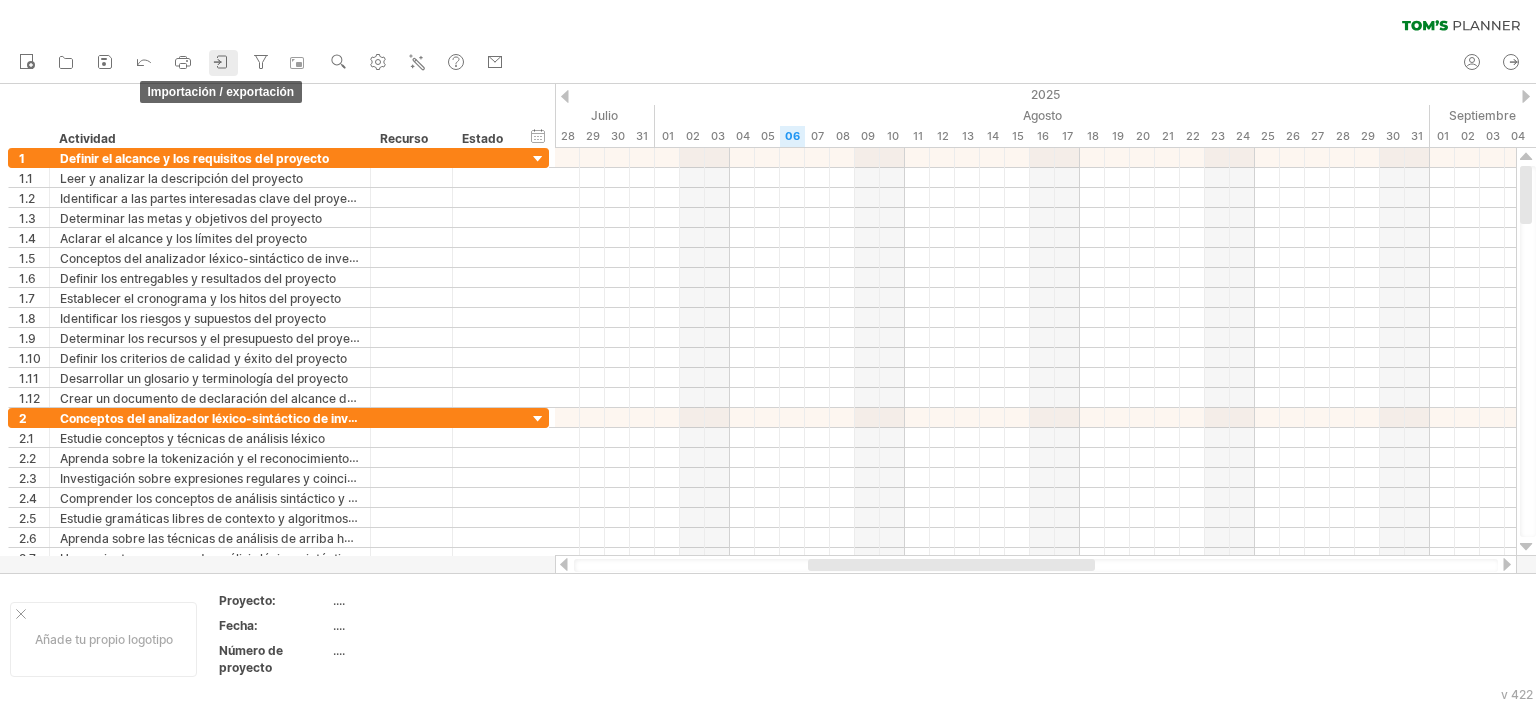click 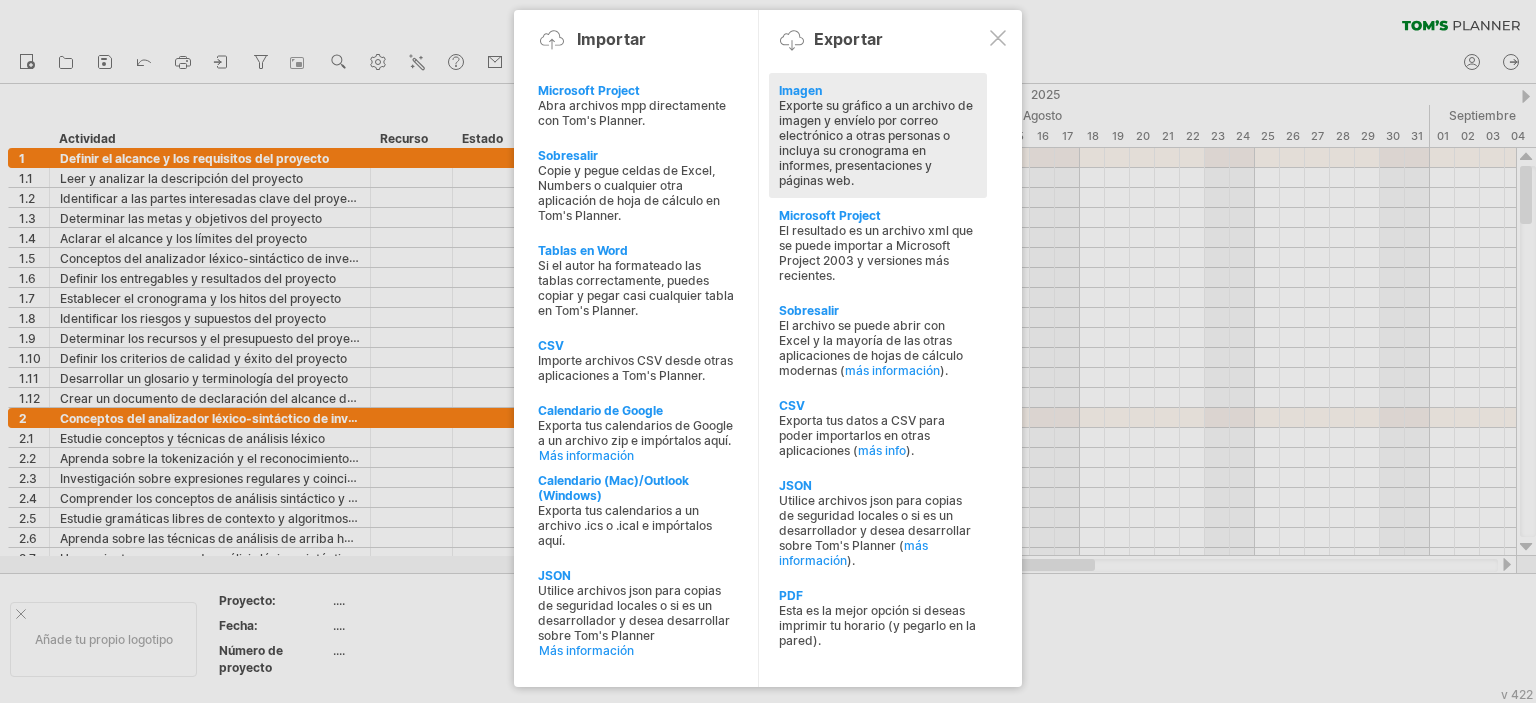 click on "Exporte su gráfico a un archivo de imagen y envíelo por correo electrónico a otras personas o incluya su cronograma en informes, presentaciones y páginas web." at bounding box center [876, 143] 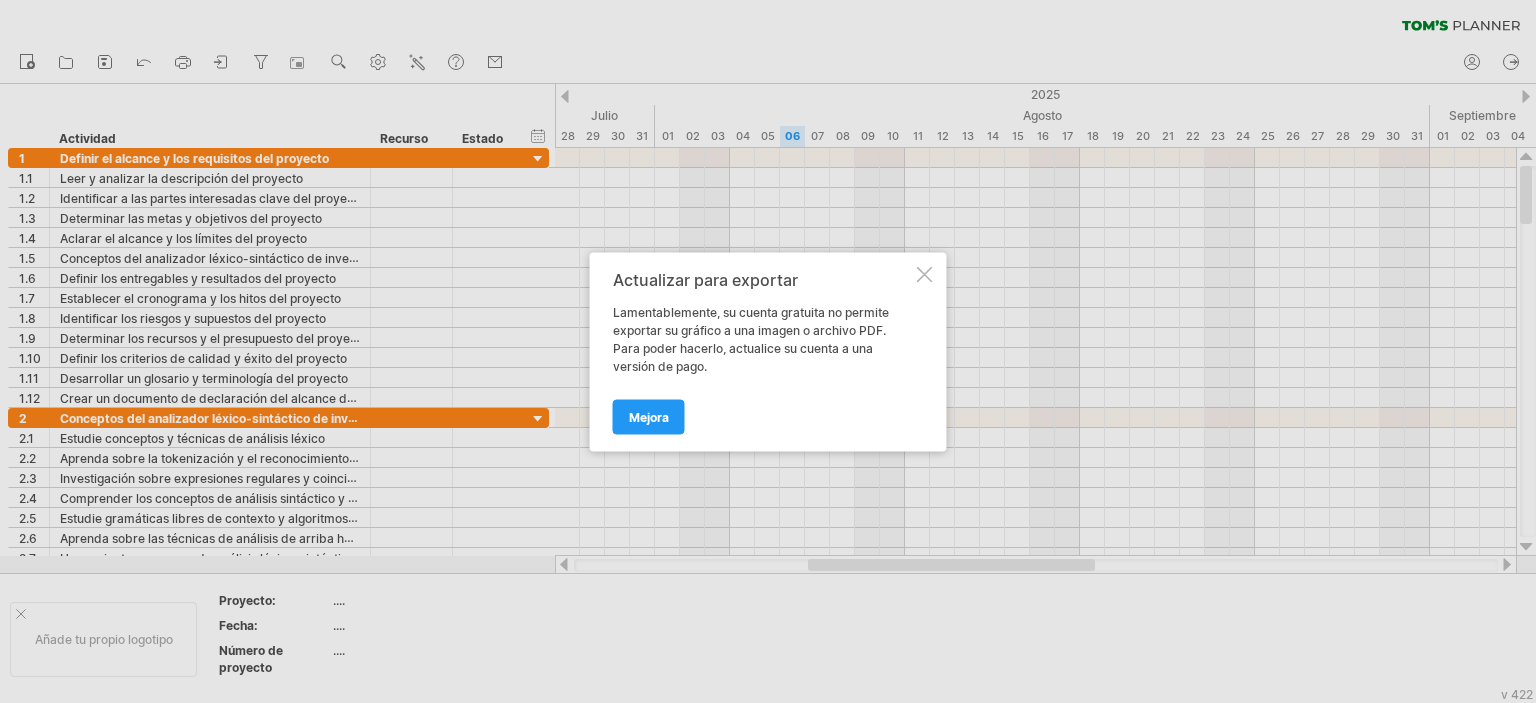click on "Actualizar para exportar Lamentablemente, su cuenta gratuita no permite exportar su gráfico a una imagen o archivo PDF. Para poder hacerlo, actualice su cuenta a una versión de pago. Mejora" at bounding box center (768, 351) 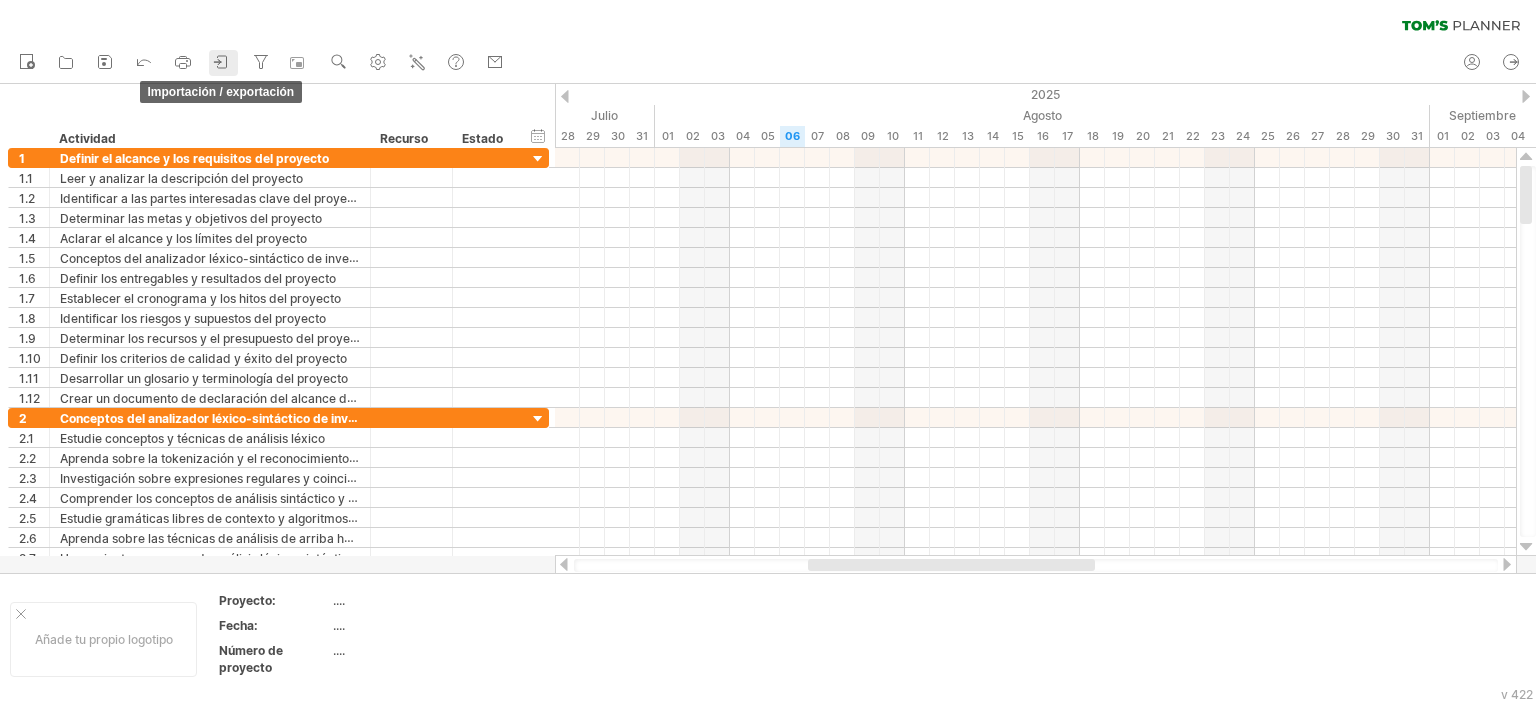 click 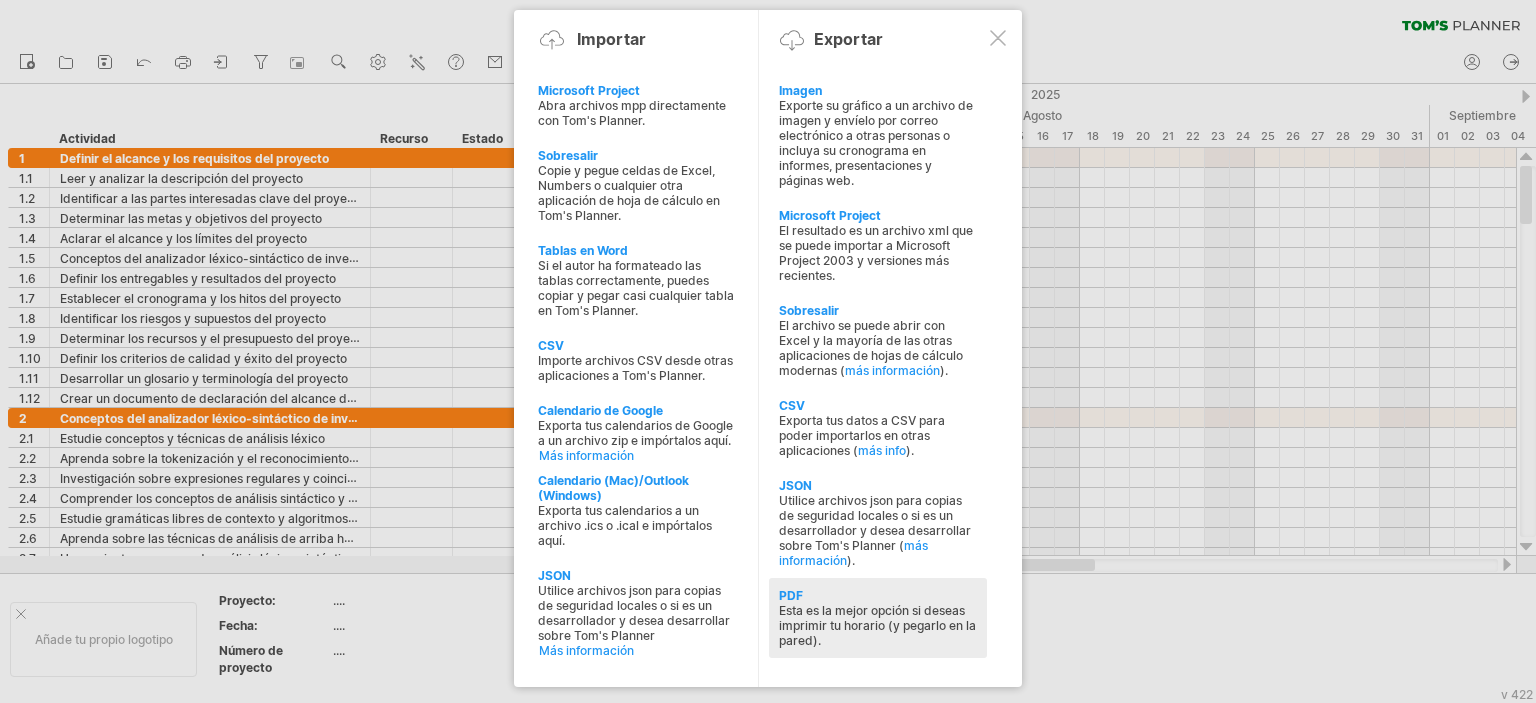 click on "Esta es la mejor opción si deseas imprimir tu horario (y pegarlo en la pared)." at bounding box center (877, 625) 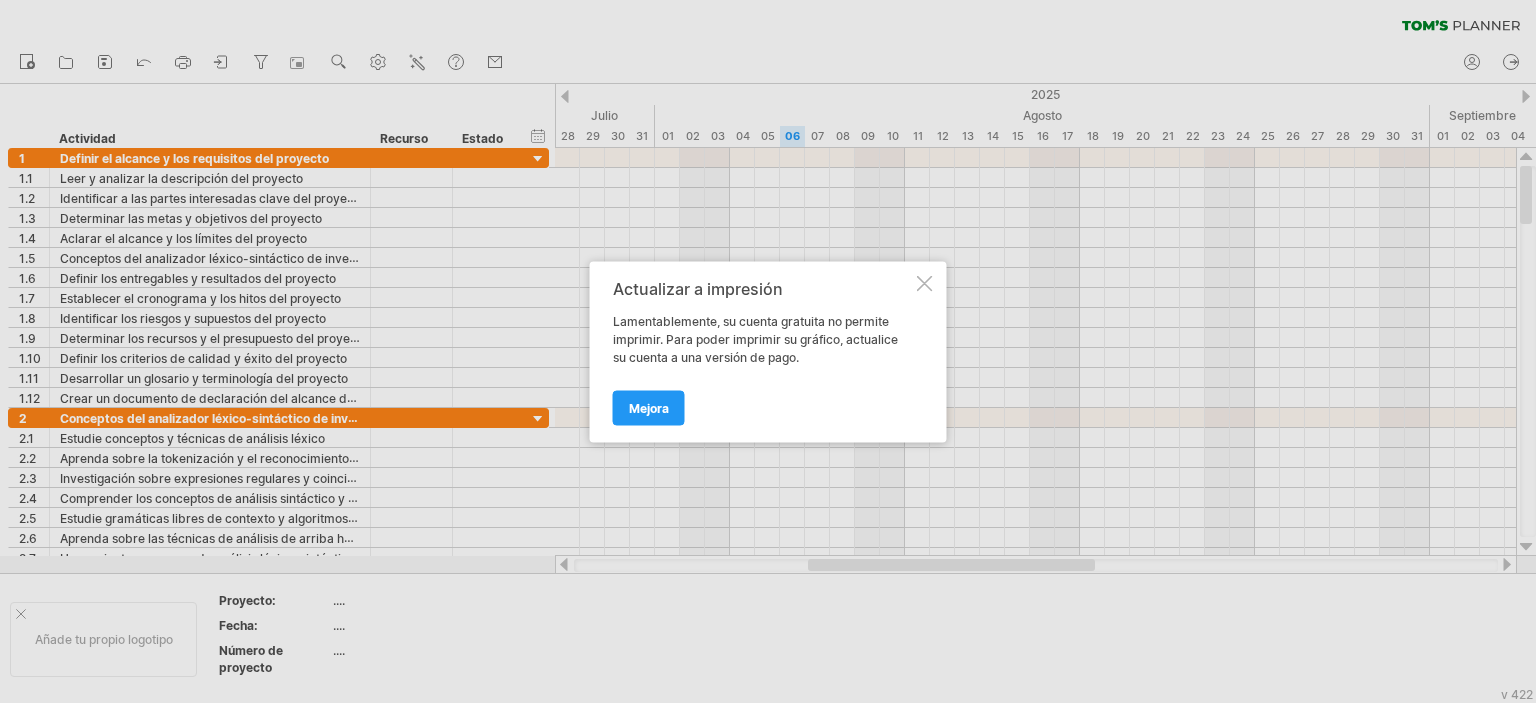 click at bounding box center [925, 283] 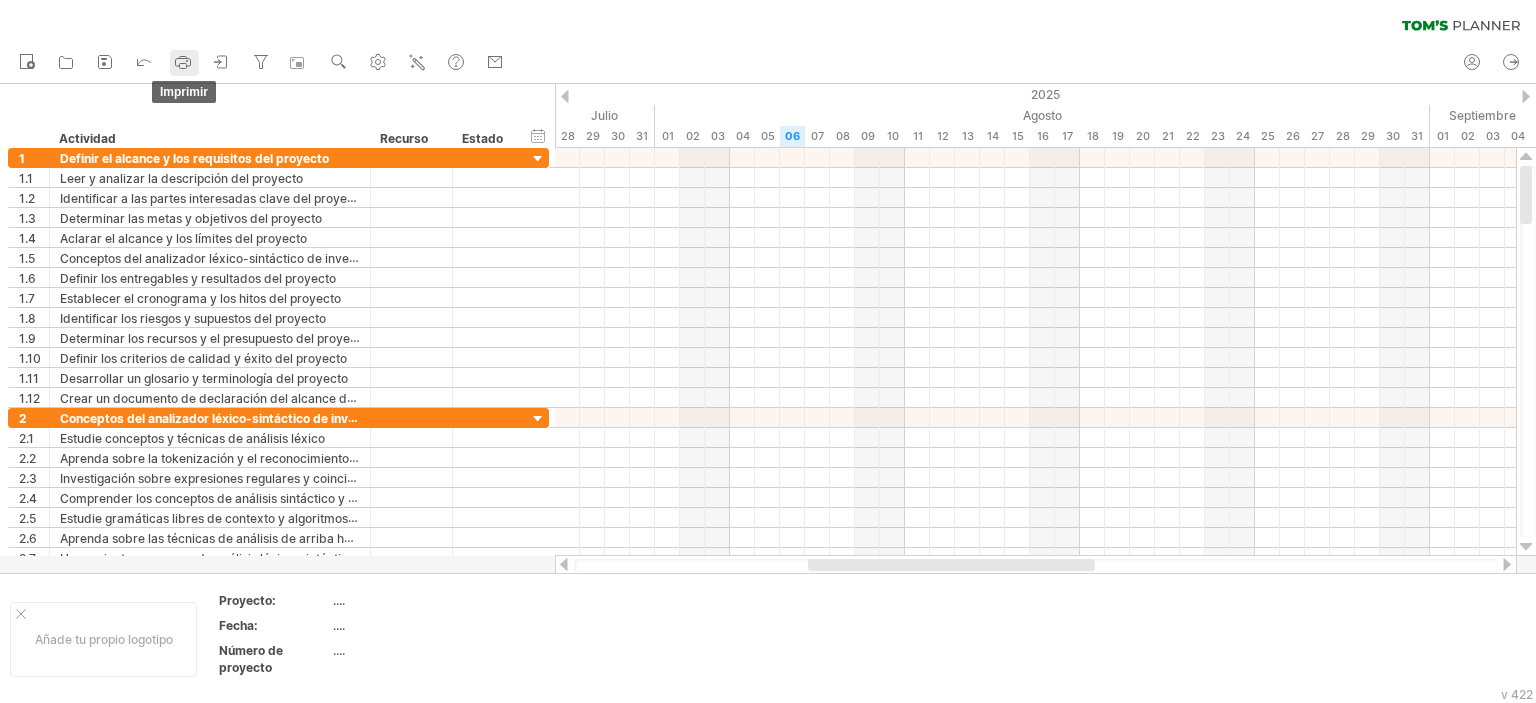 click 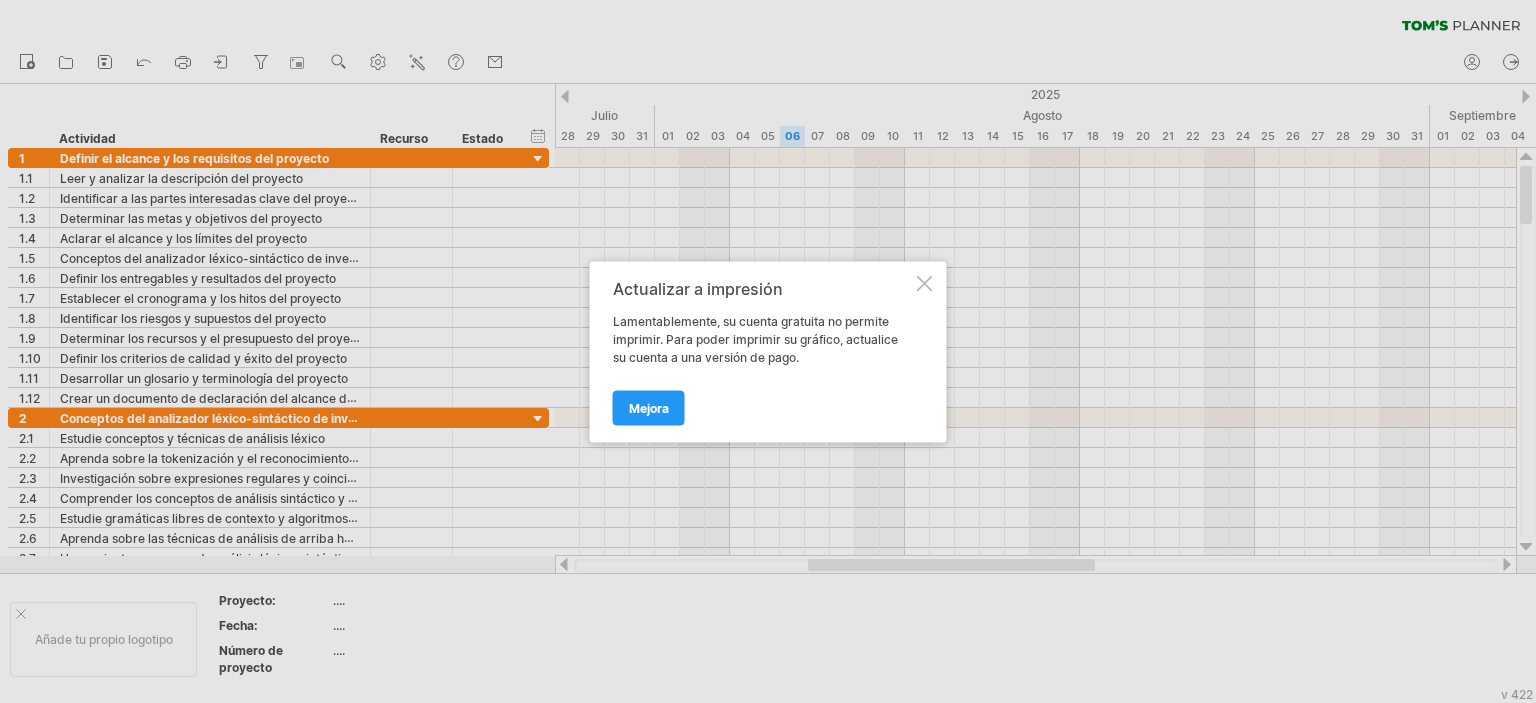 click at bounding box center [925, 283] 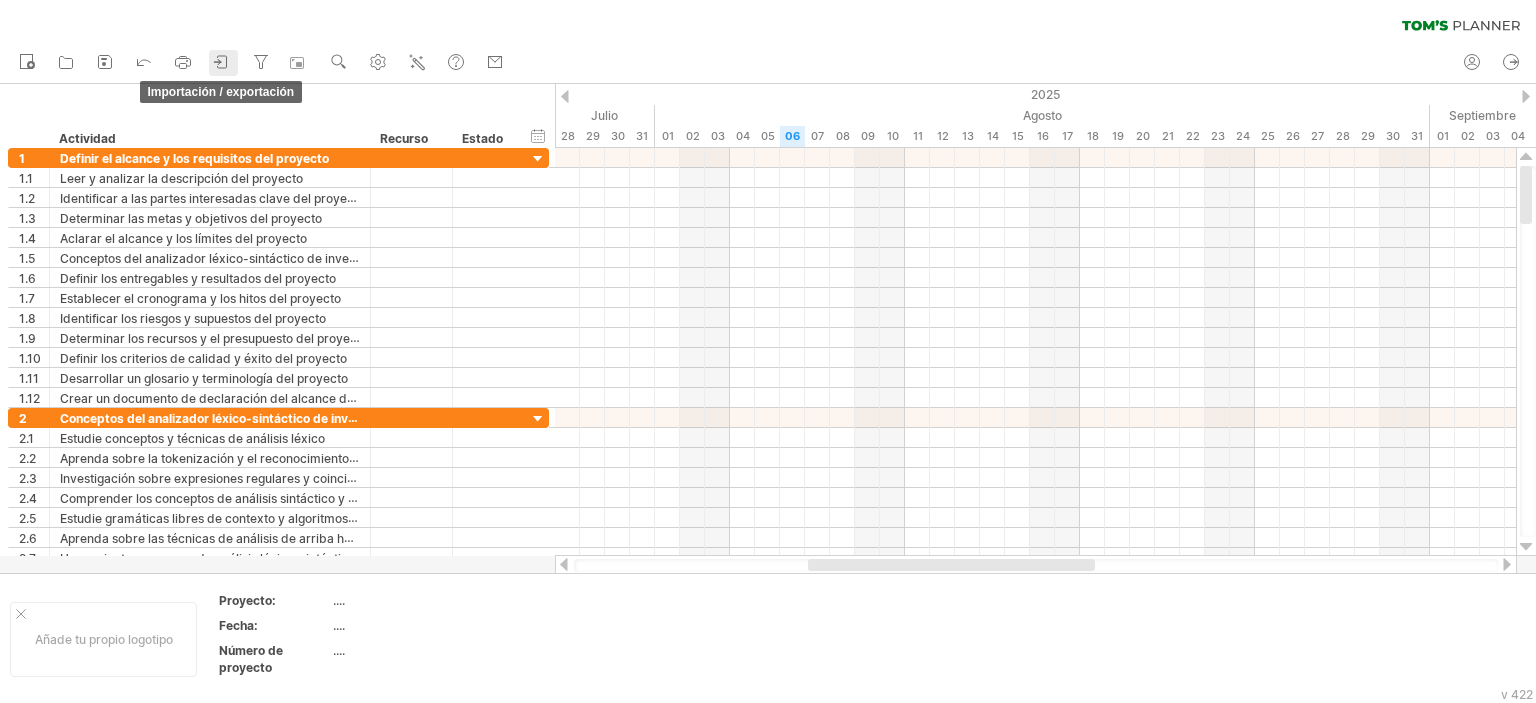 click on "importación / exportación" at bounding box center (223, 63) 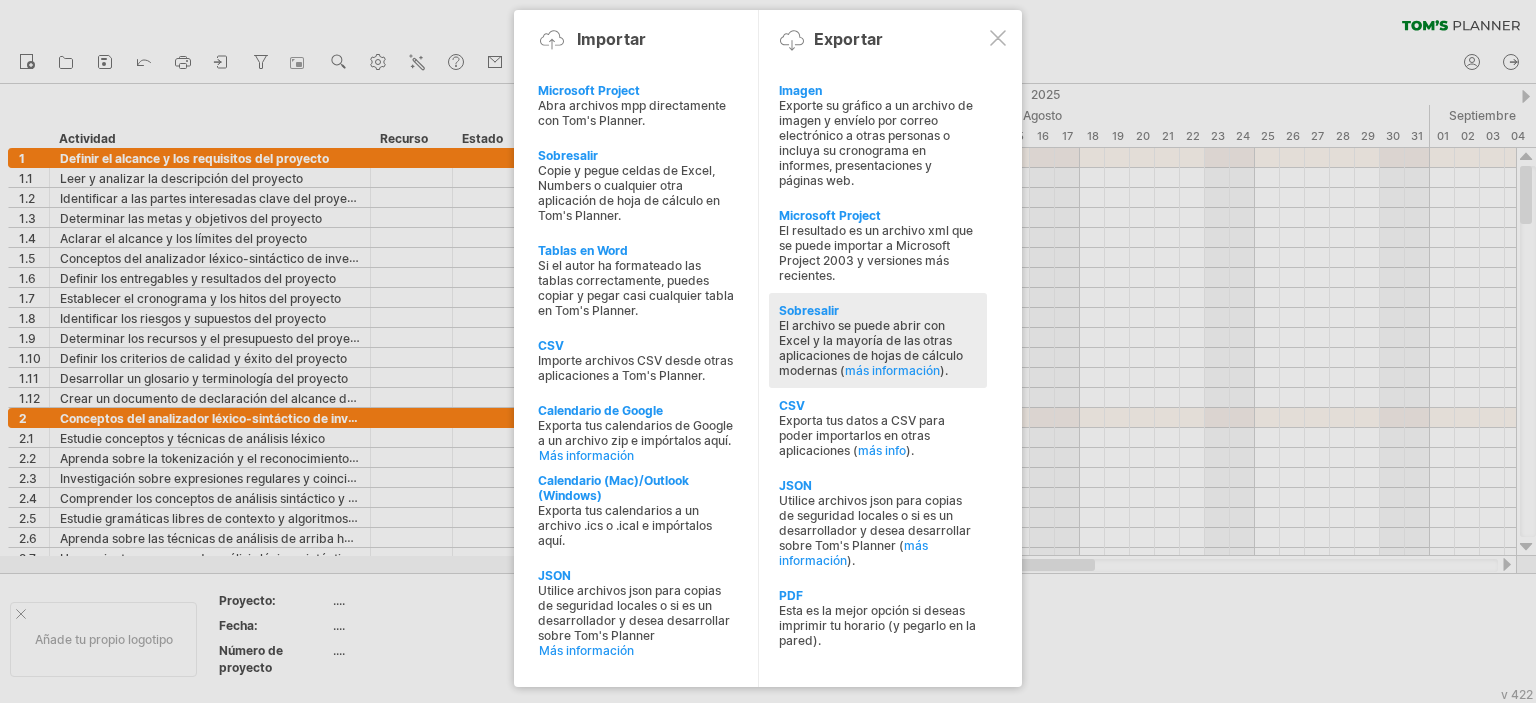 click on "Sobresalir" at bounding box center (878, 310) 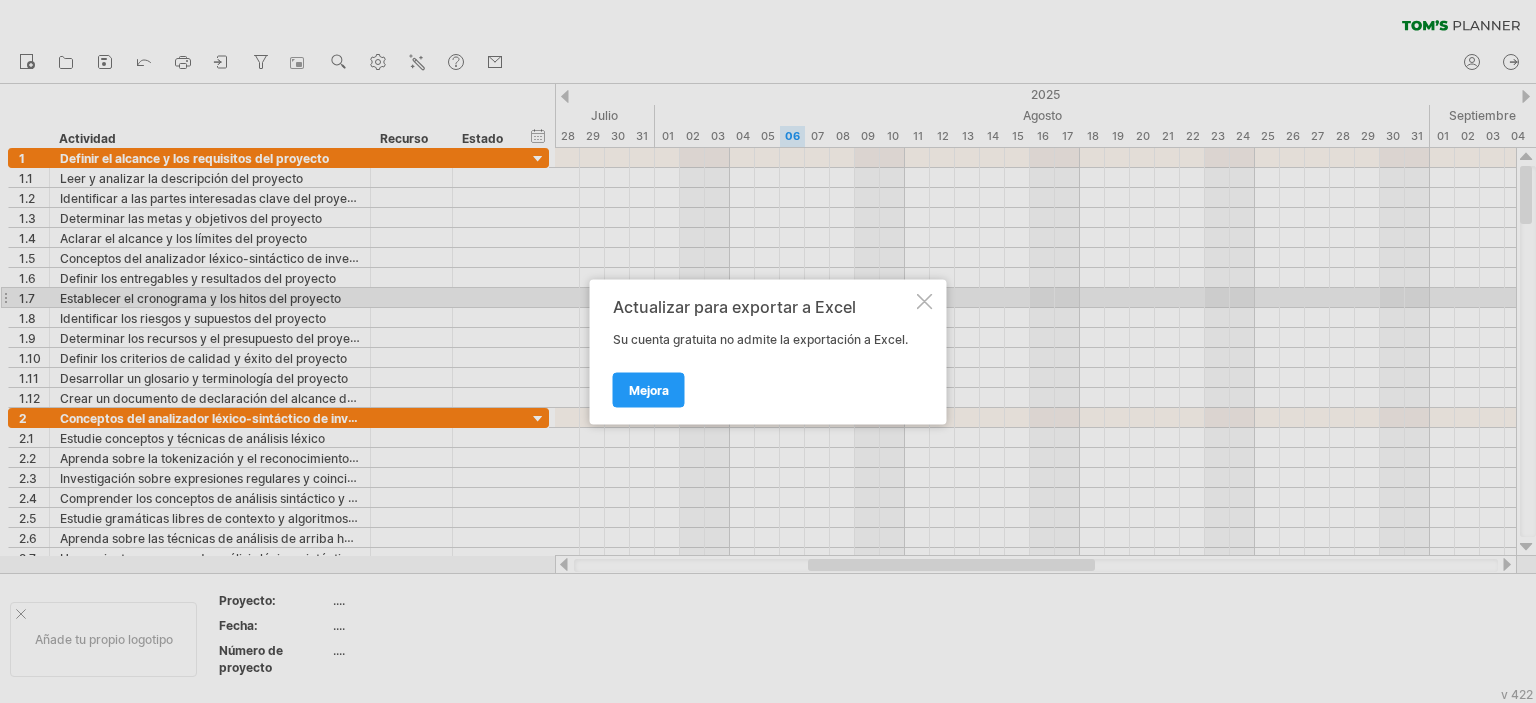 click at bounding box center (925, 301) 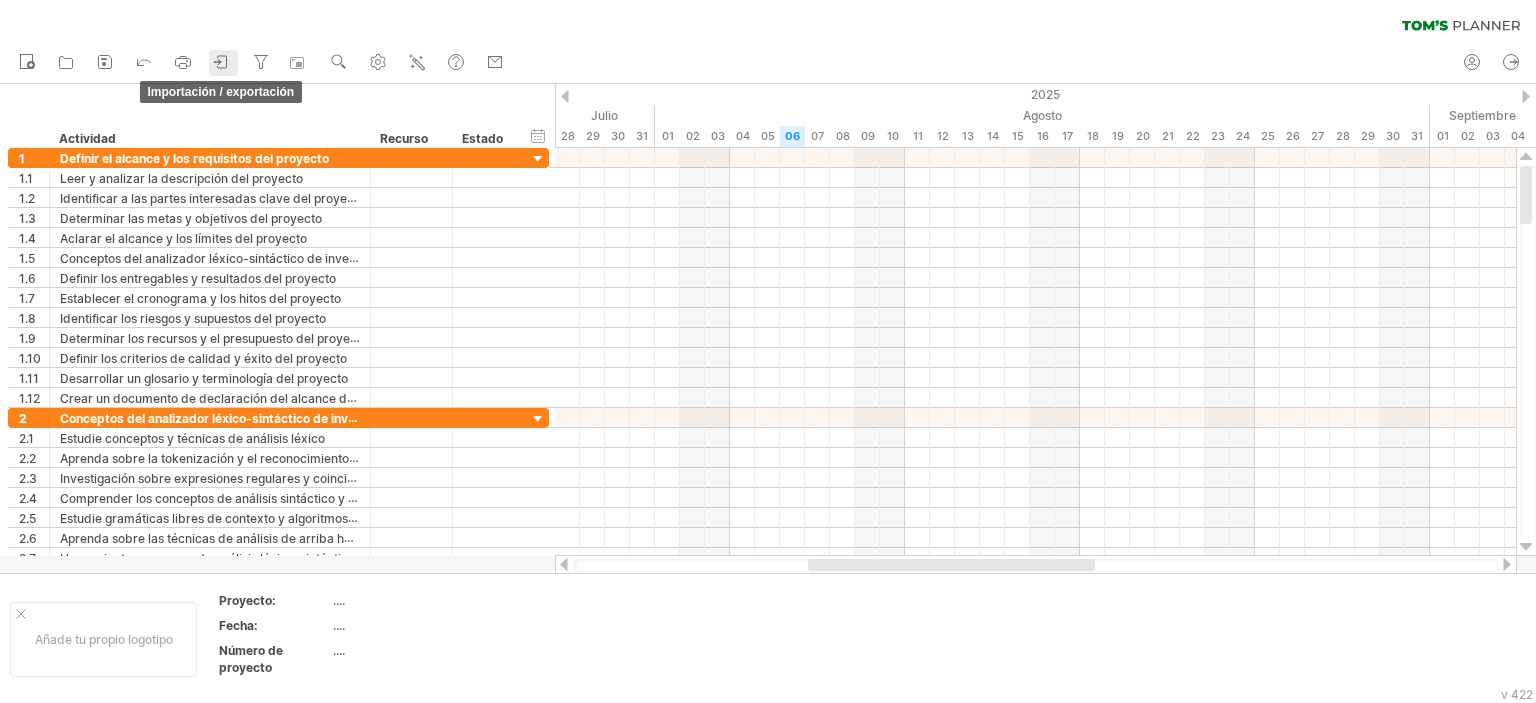 click 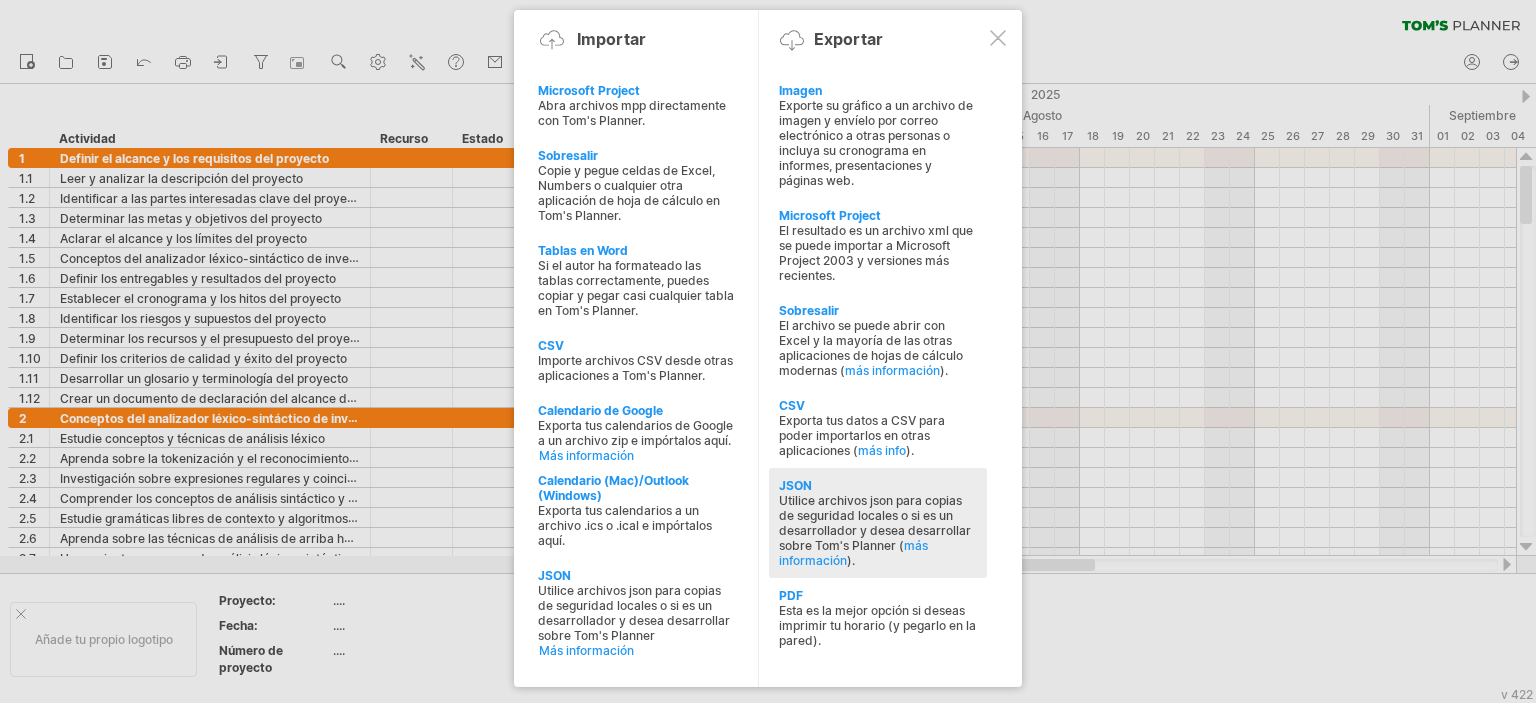 click on "Utilice archivos json para copias de seguridad locales o si es un desarrollador y desea desarrollar sobre Tom's Planner (" at bounding box center [875, 523] 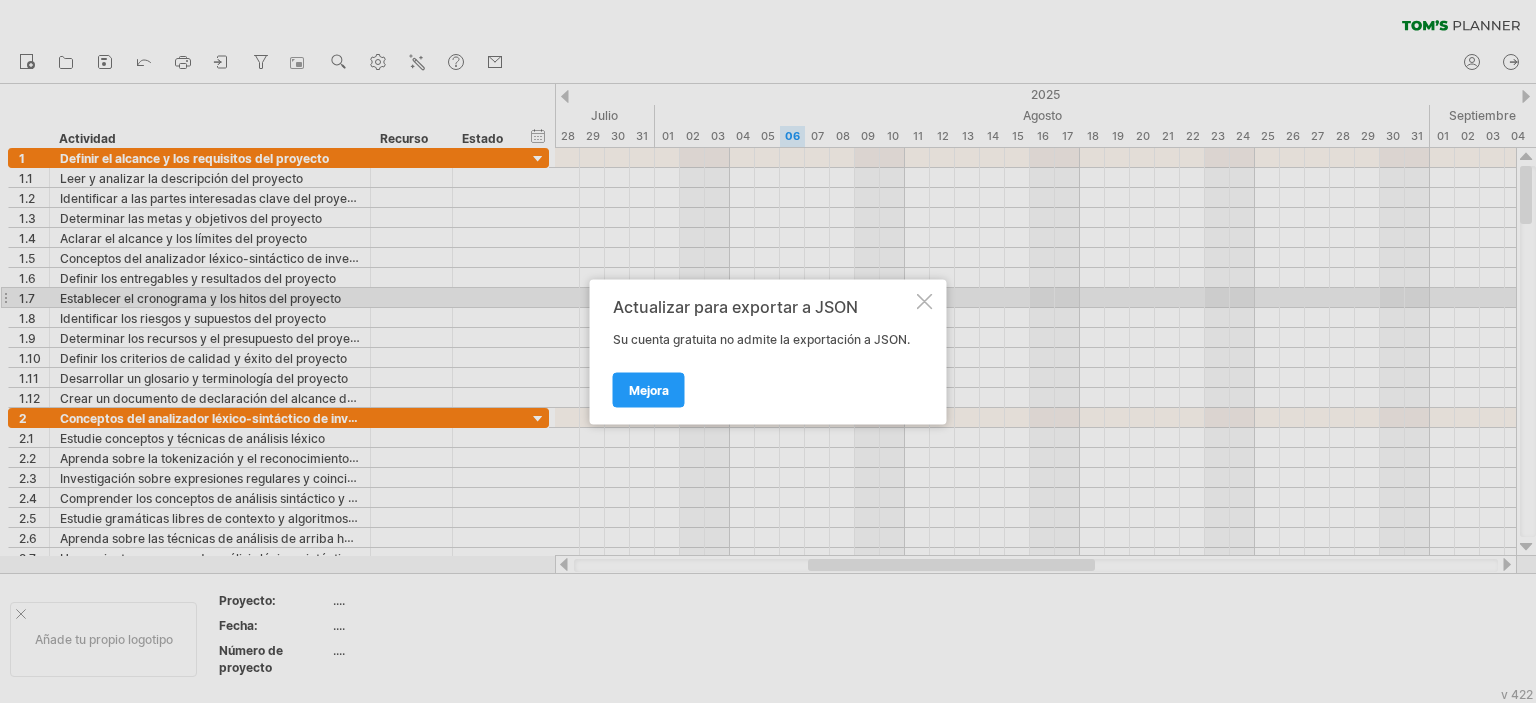 click at bounding box center (925, 301) 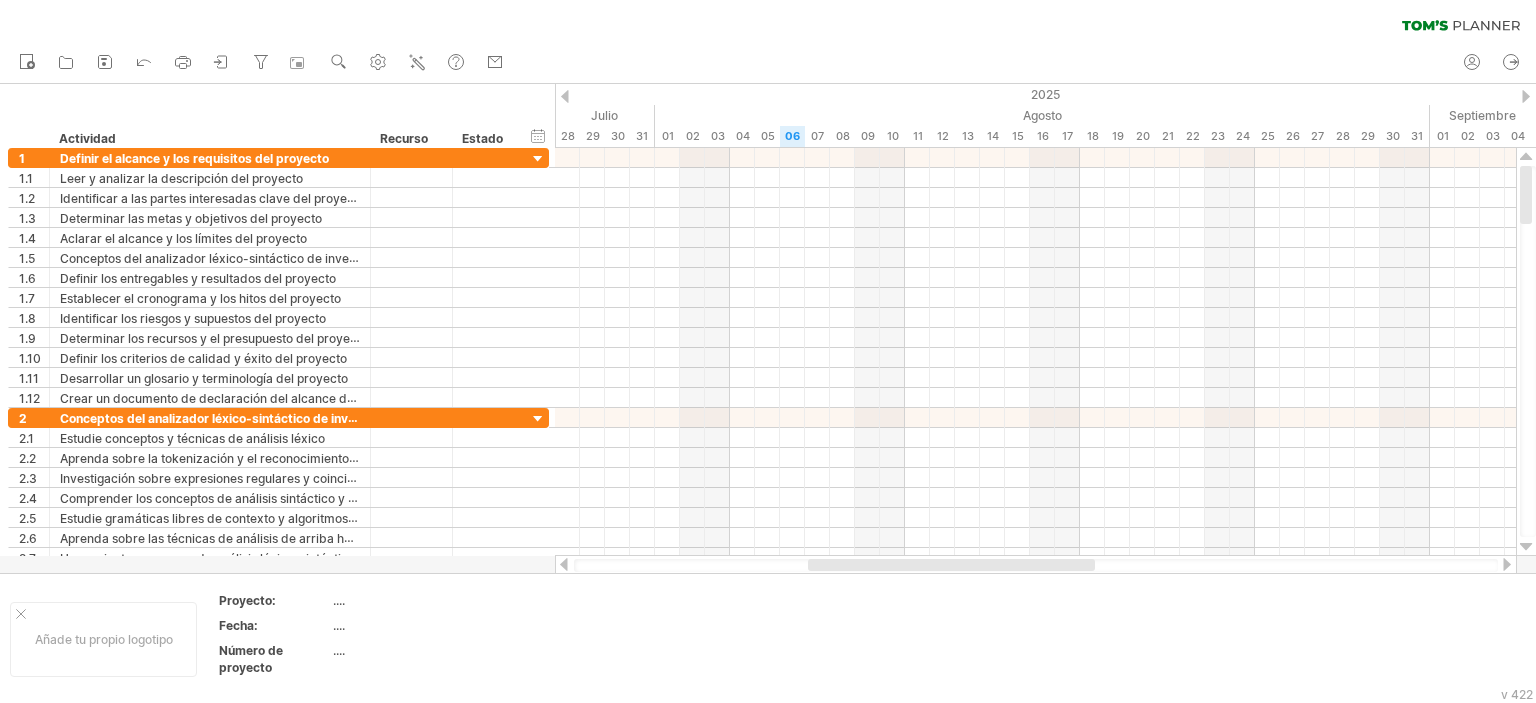 click on "nuevo" at bounding box center (261, 63) 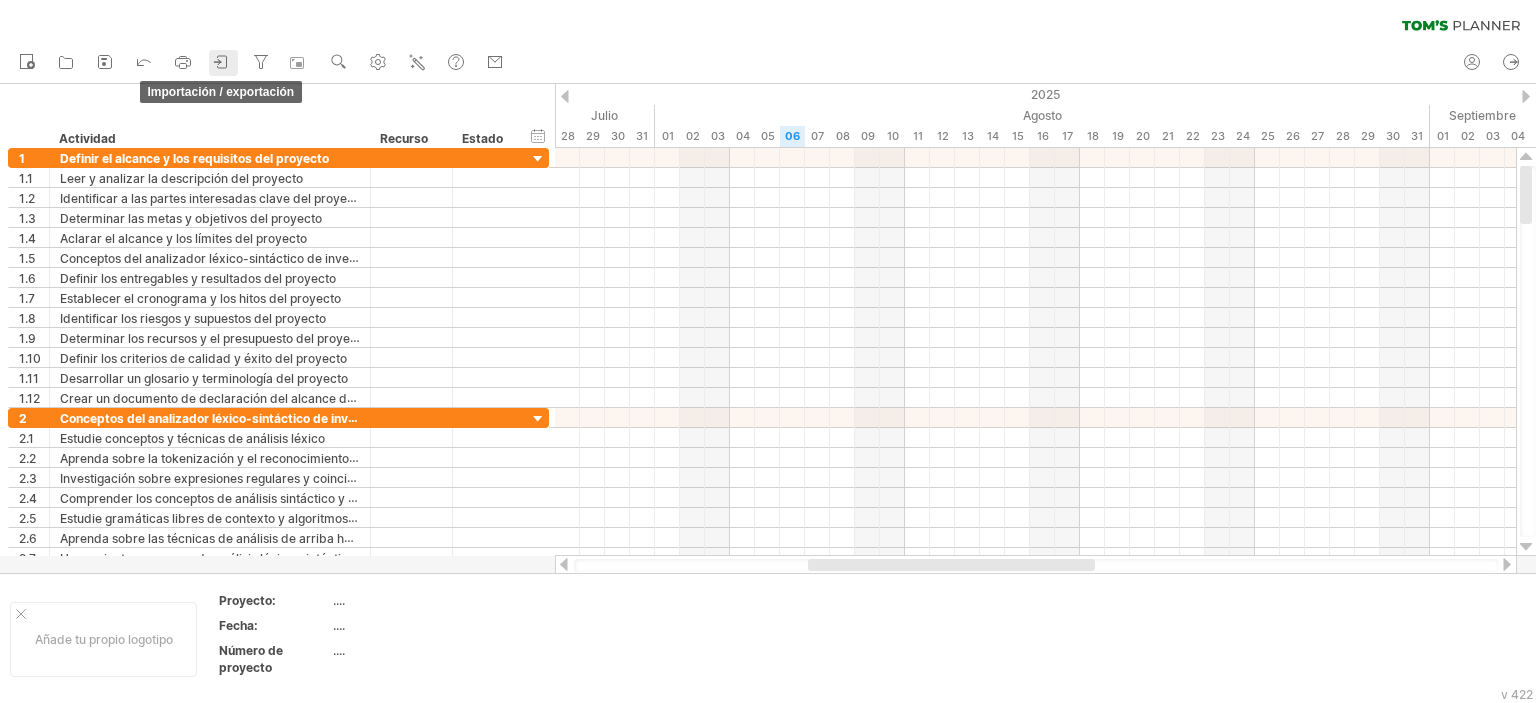 click 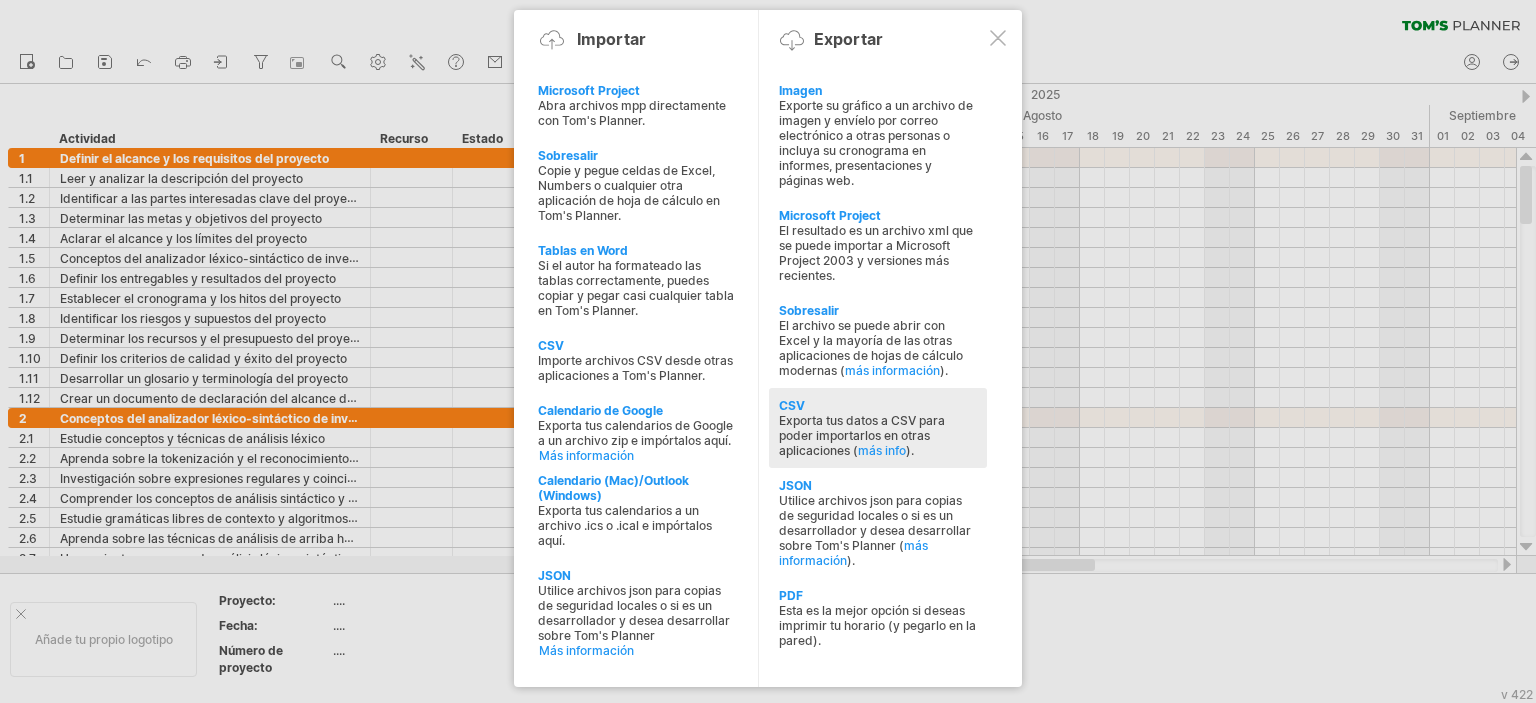 click on "Exporta tus datos a CSV para poder importarlos en otras aplicaciones (" at bounding box center (862, 435) 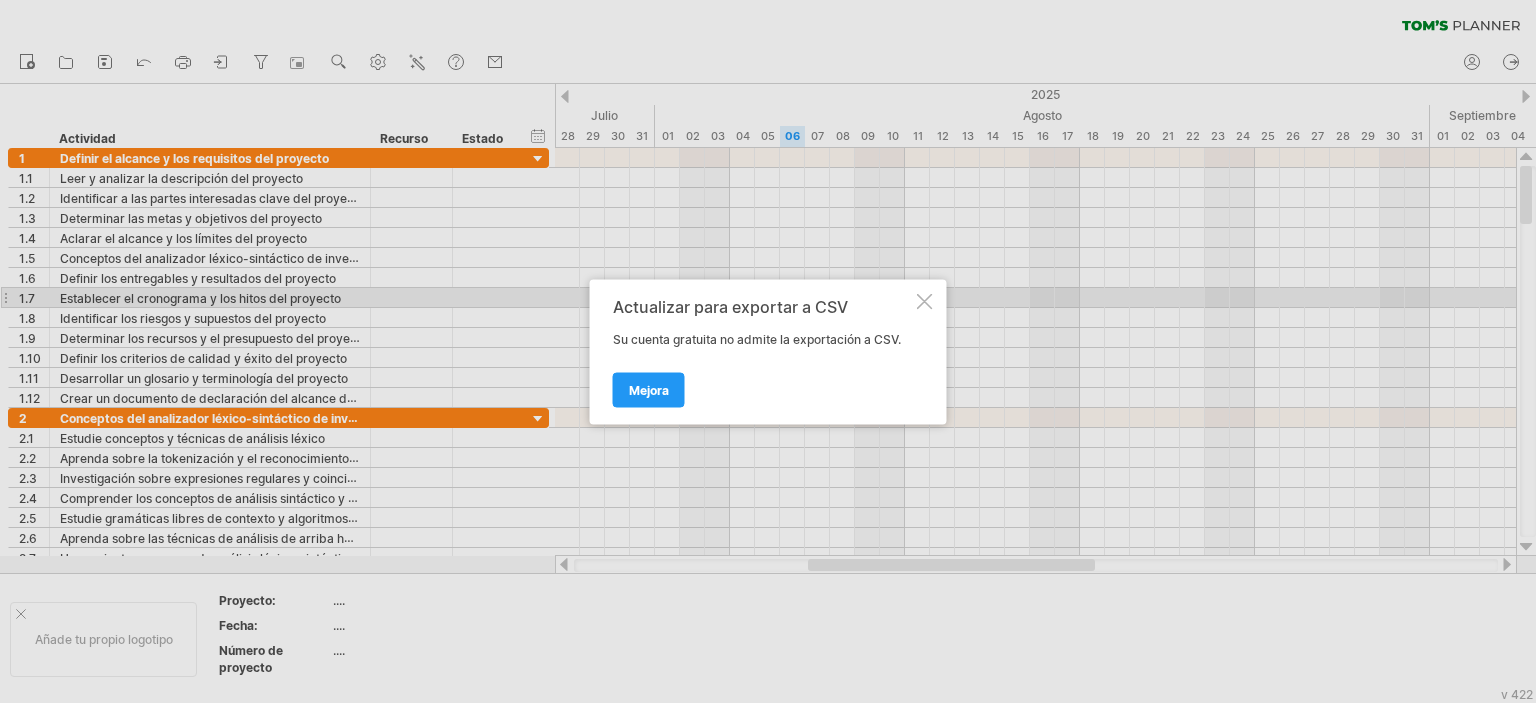 click at bounding box center [925, 301] 